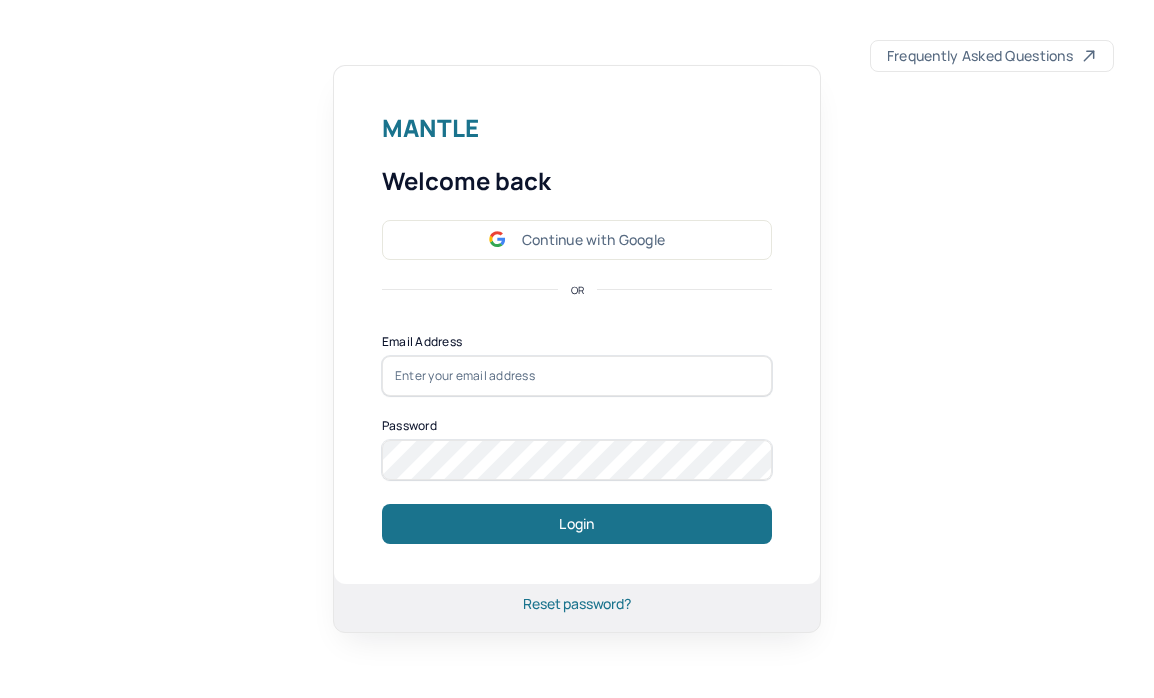 scroll, scrollTop: 0, scrollLeft: 0, axis: both 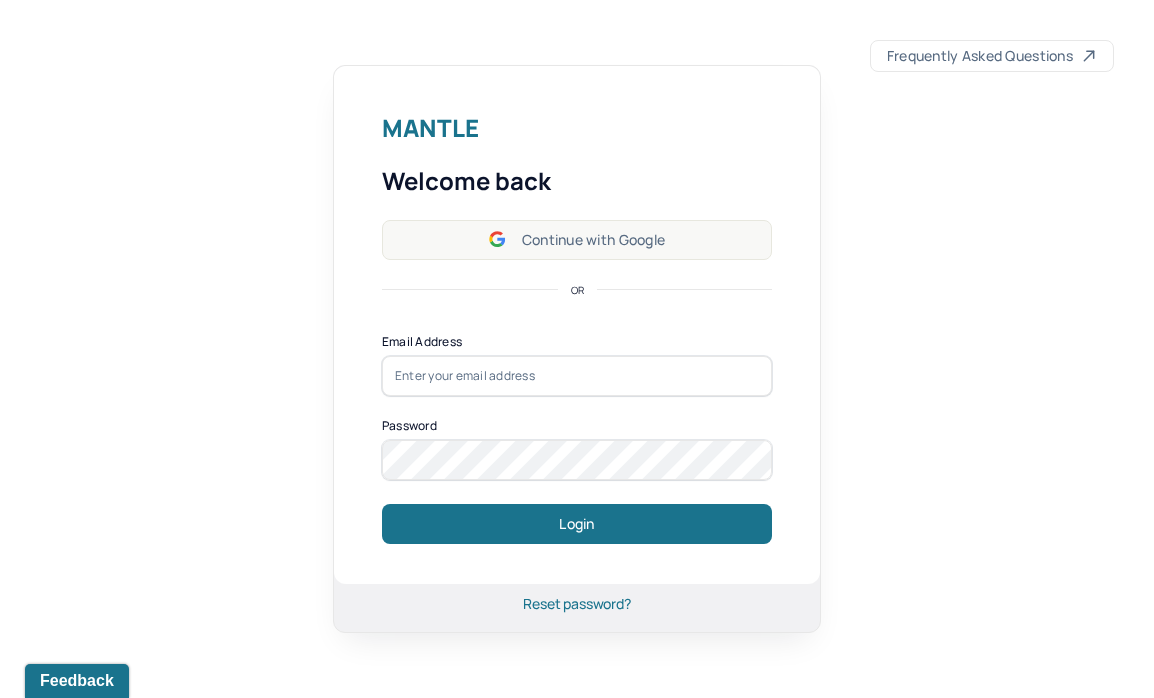 click on "Continue with Google" at bounding box center (577, 240) 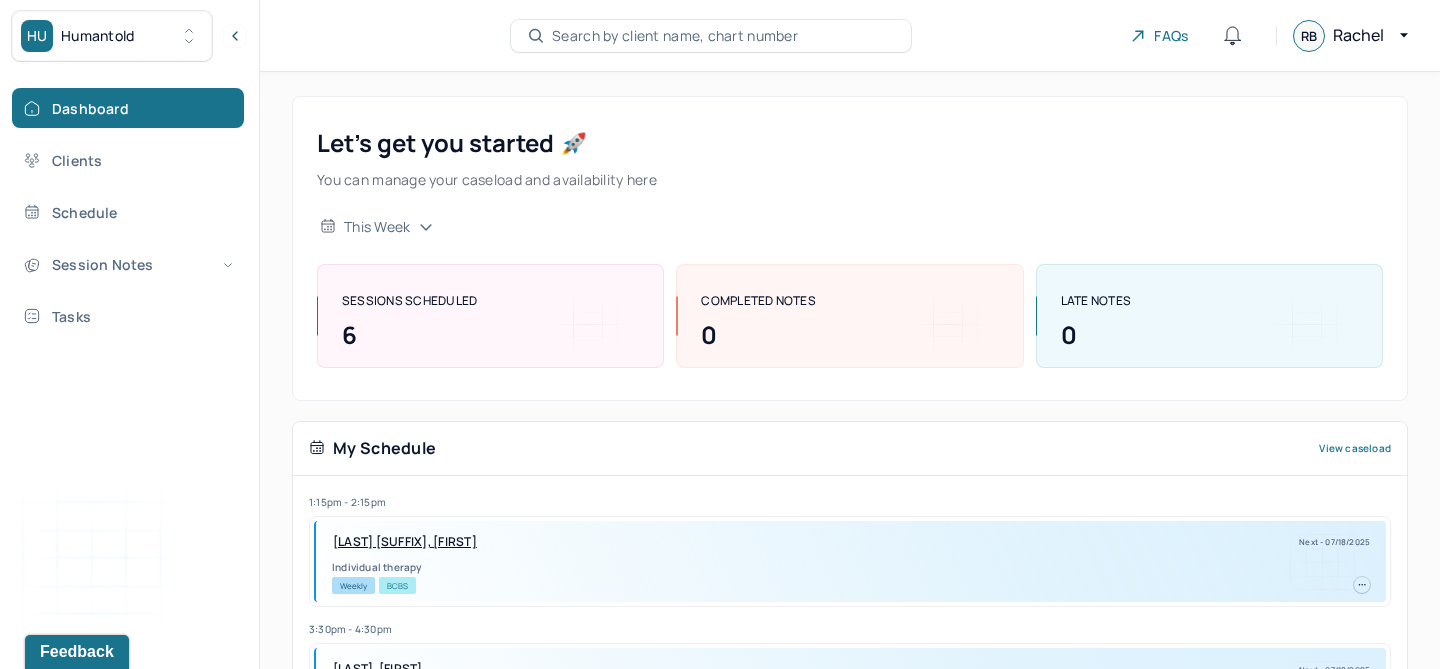 click on "Dashboard Clients Schedule Session Notes Tasks" at bounding box center [129, 212] 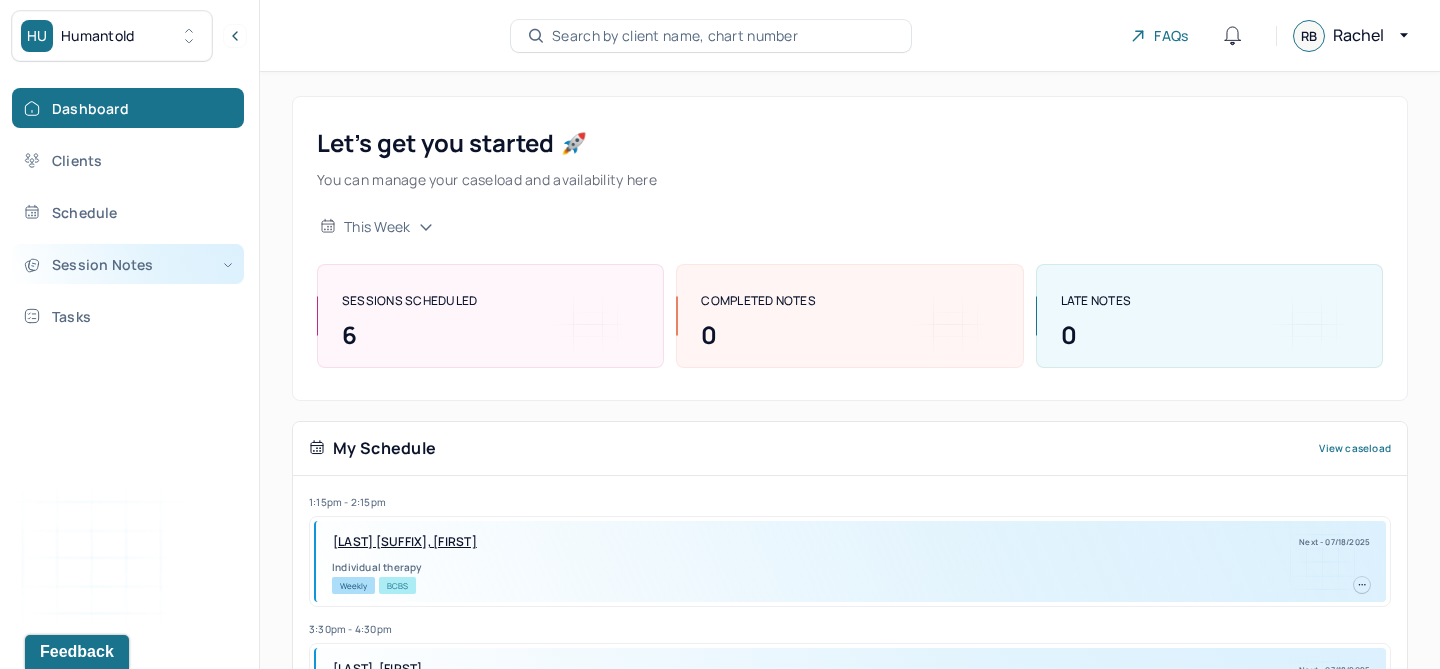 click on "Session Notes" at bounding box center [128, 264] 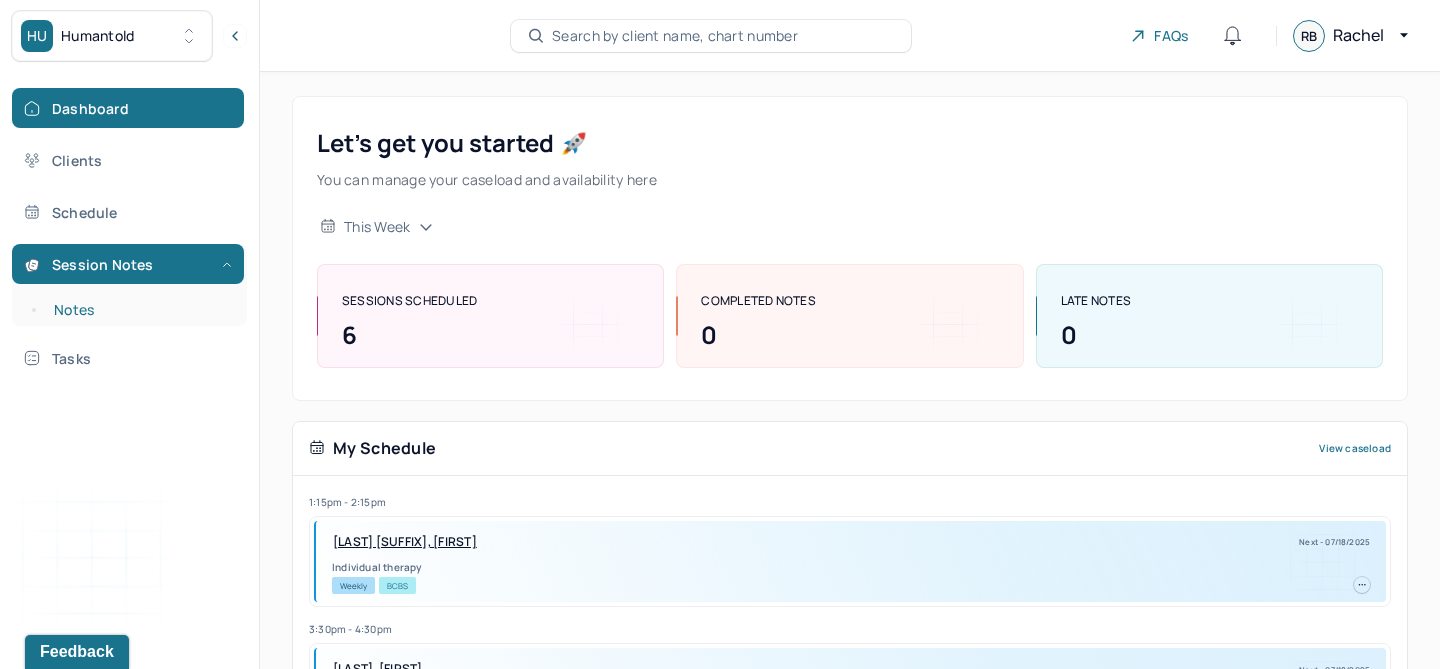 click on "Notes" at bounding box center (139, 310) 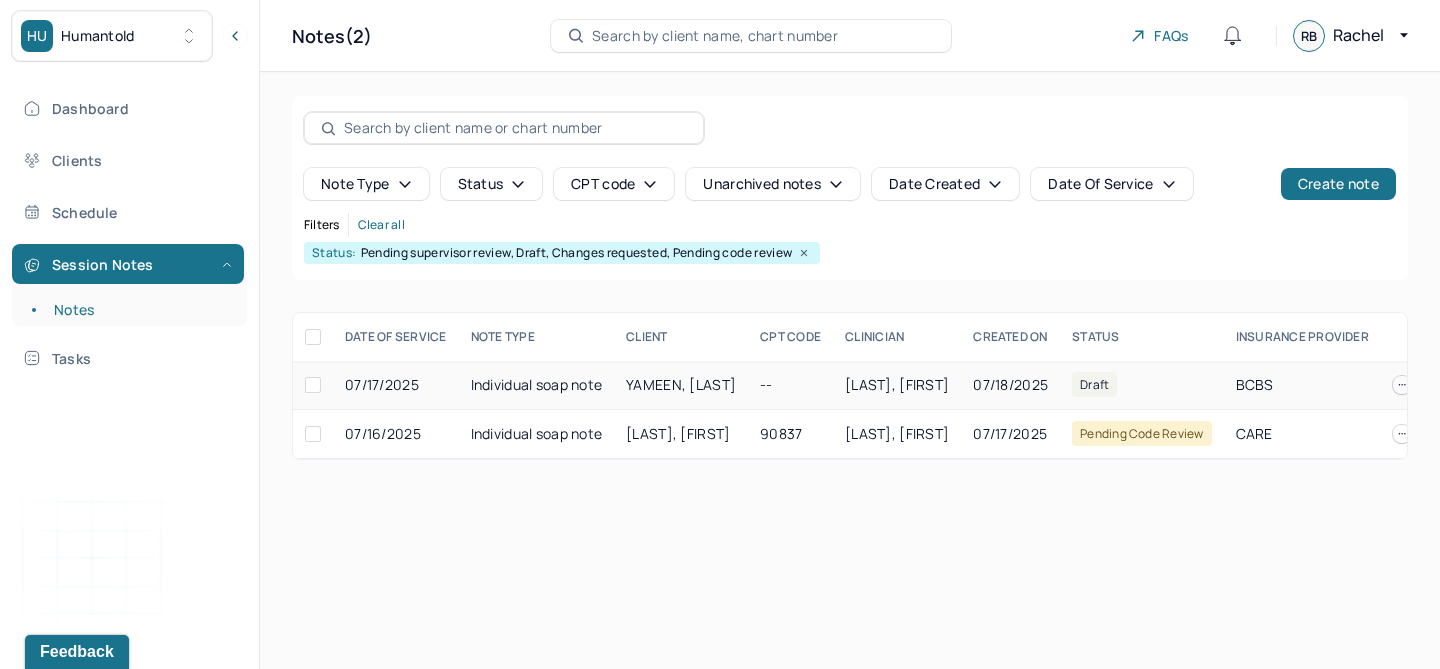 click on "Individual soap note" at bounding box center [537, 385] 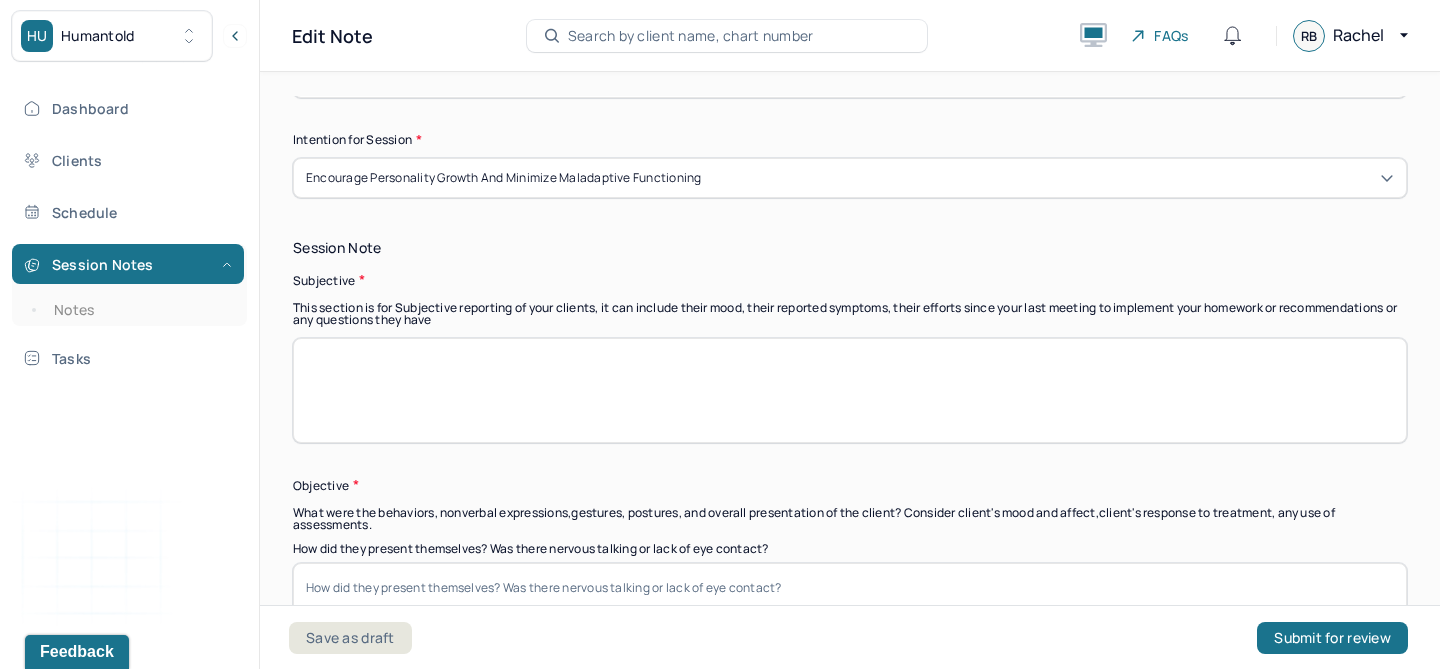 scroll, scrollTop: 1291, scrollLeft: 0, axis: vertical 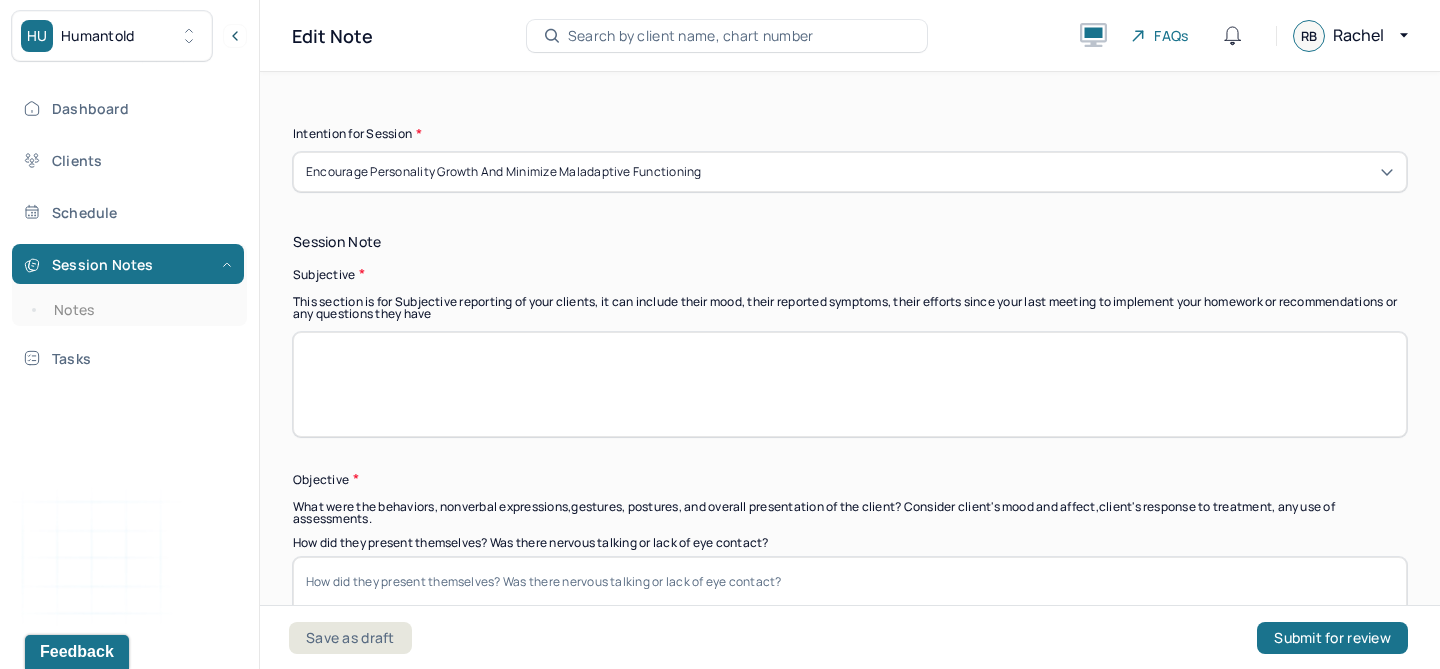click at bounding box center (850, 384) 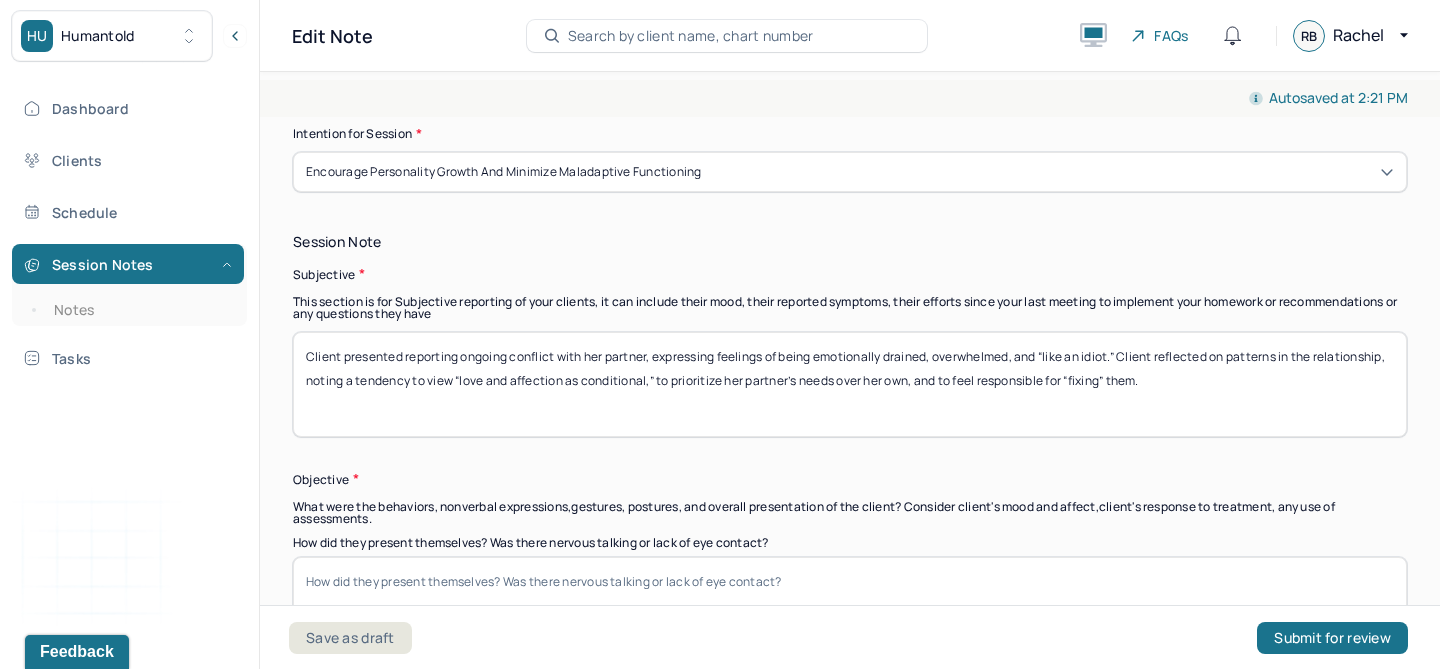 type on "Client presented reporting ongoing conflict with her partner, expressing feelings of being emotionally drained, overwhelmed, and “like an idiot.” Client reflected on patterns in the relationship, noting a tendency to view “love and affection as conditional,” to prioritize her partner’s needs over her own, and to feel responsible for “fixing” them." 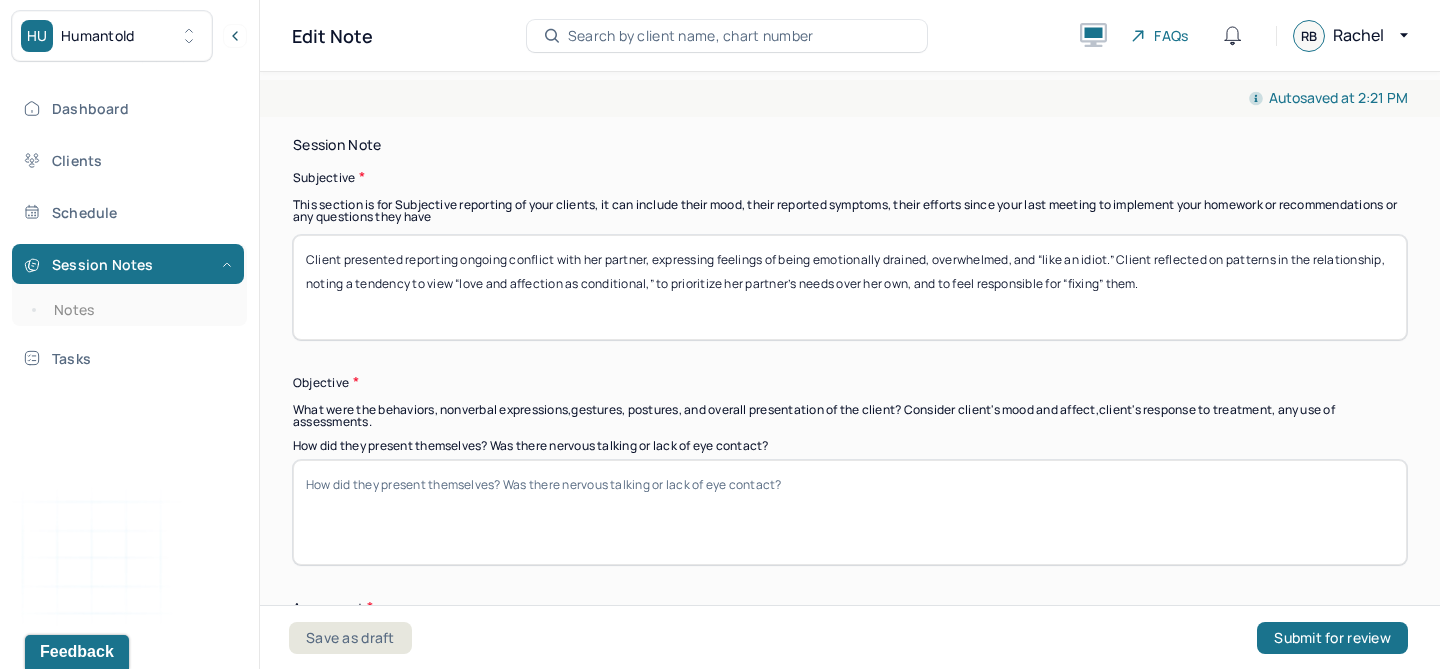 scroll, scrollTop: 1390, scrollLeft: 0, axis: vertical 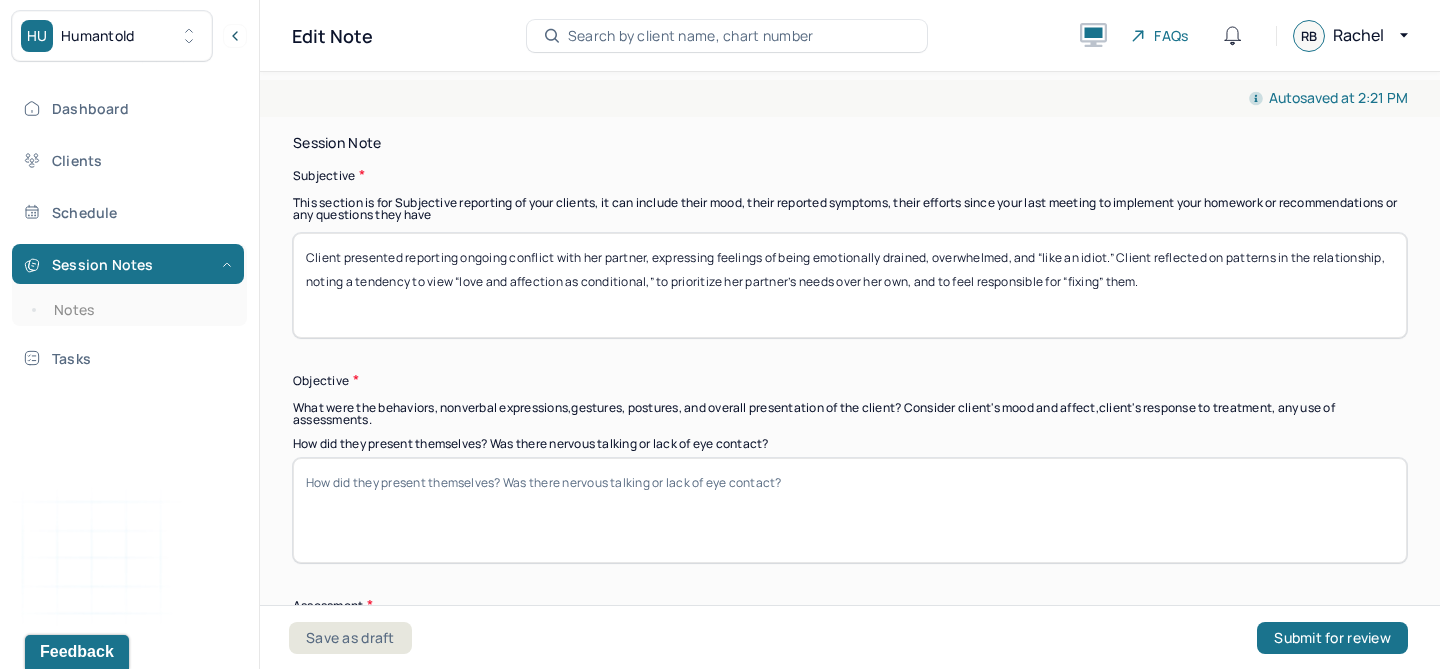 click on "How did they present themselves? Was there nervous talking or lack of eye contact?" at bounding box center [850, 510] 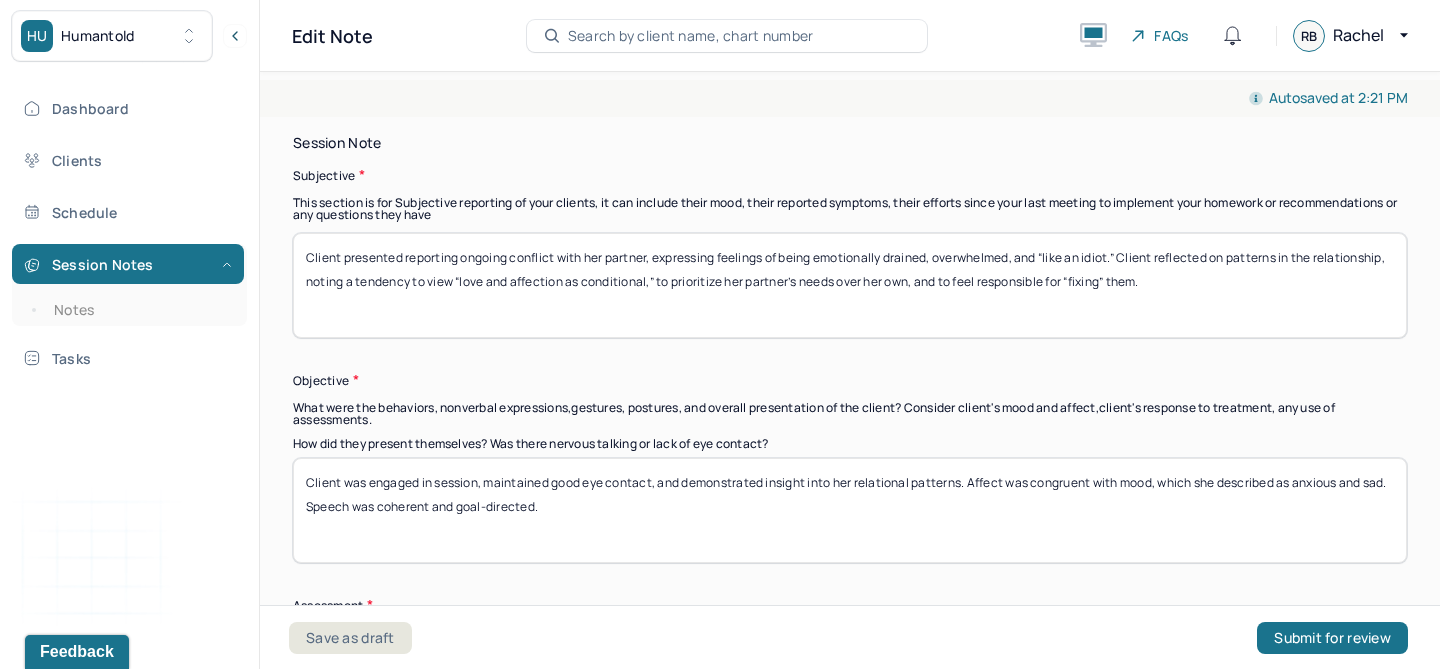 type on "Client was engaged in session, maintained good eye contact, and demonstrated insight into her relational patterns. Affect was congruent with mood, which she described as anxious and sad. Speech was coherent and goal-directed." 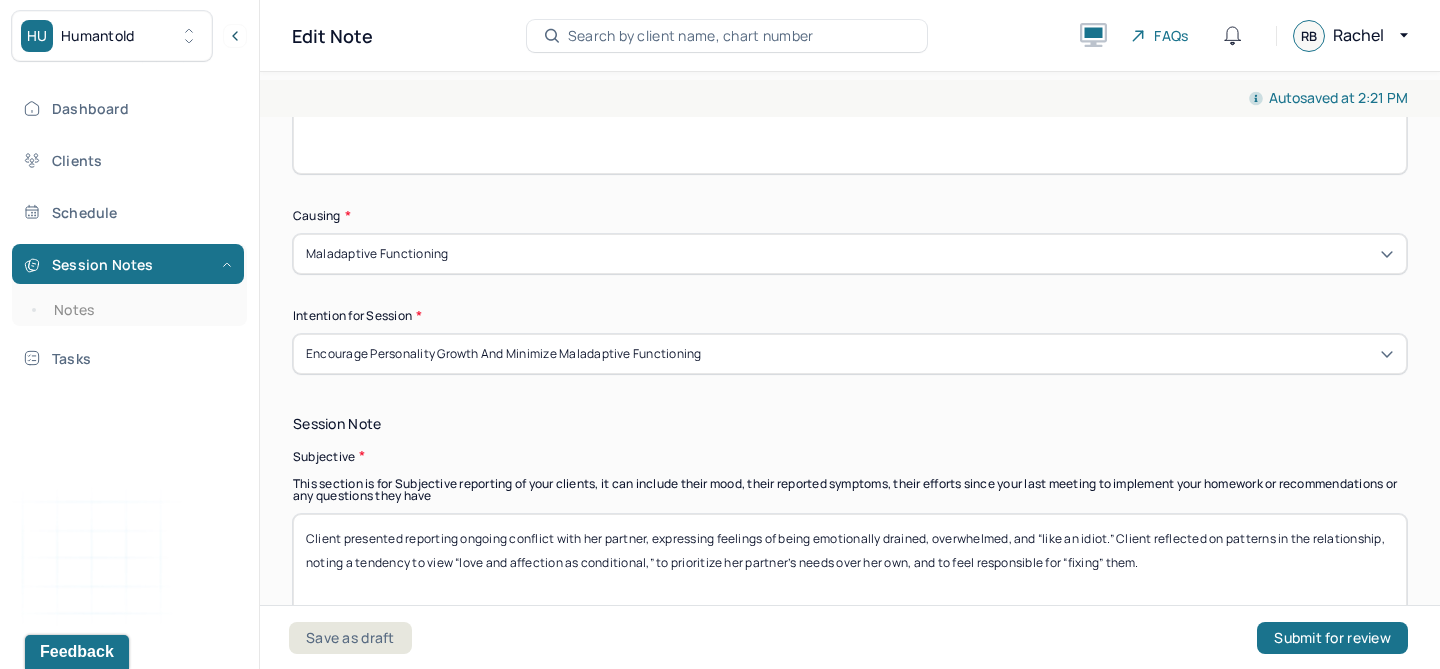 scroll, scrollTop: 1045, scrollLeft: 0, axis: vertical 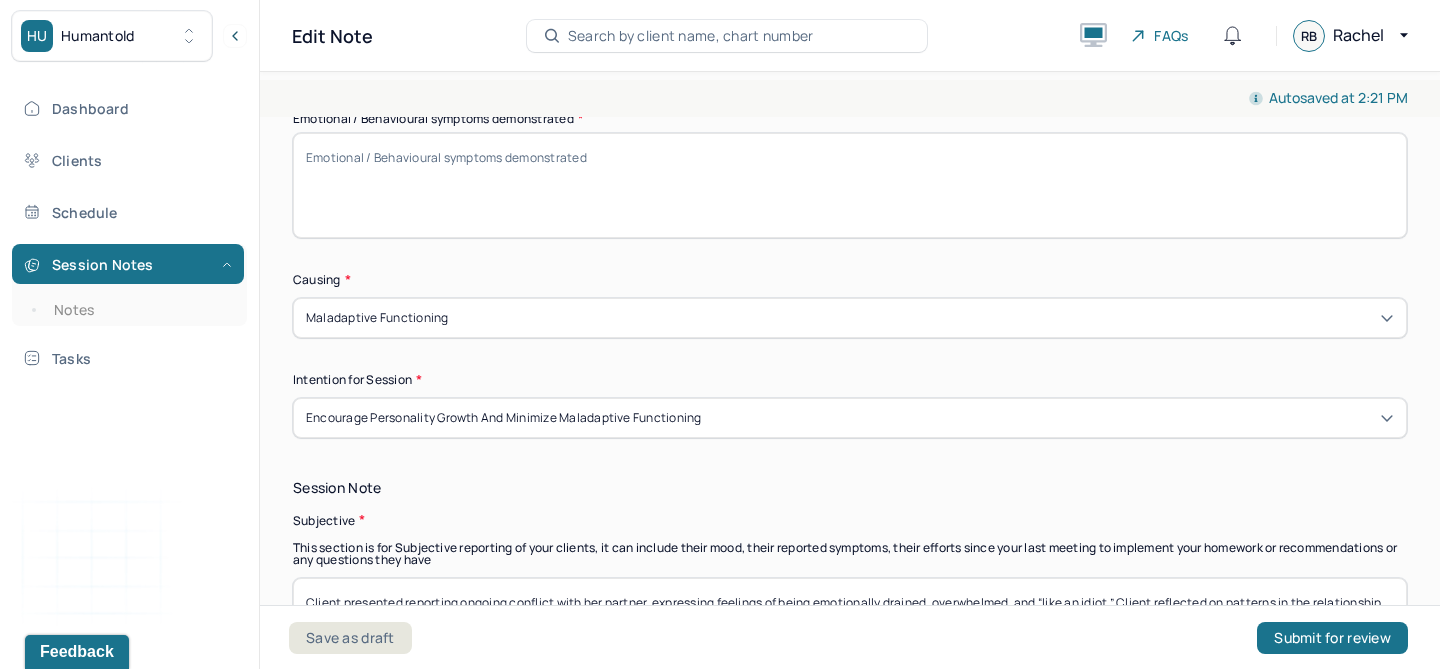 click on "Emotional / Behavioural symptoms demonstrated *" at bounding box center [850, 185] 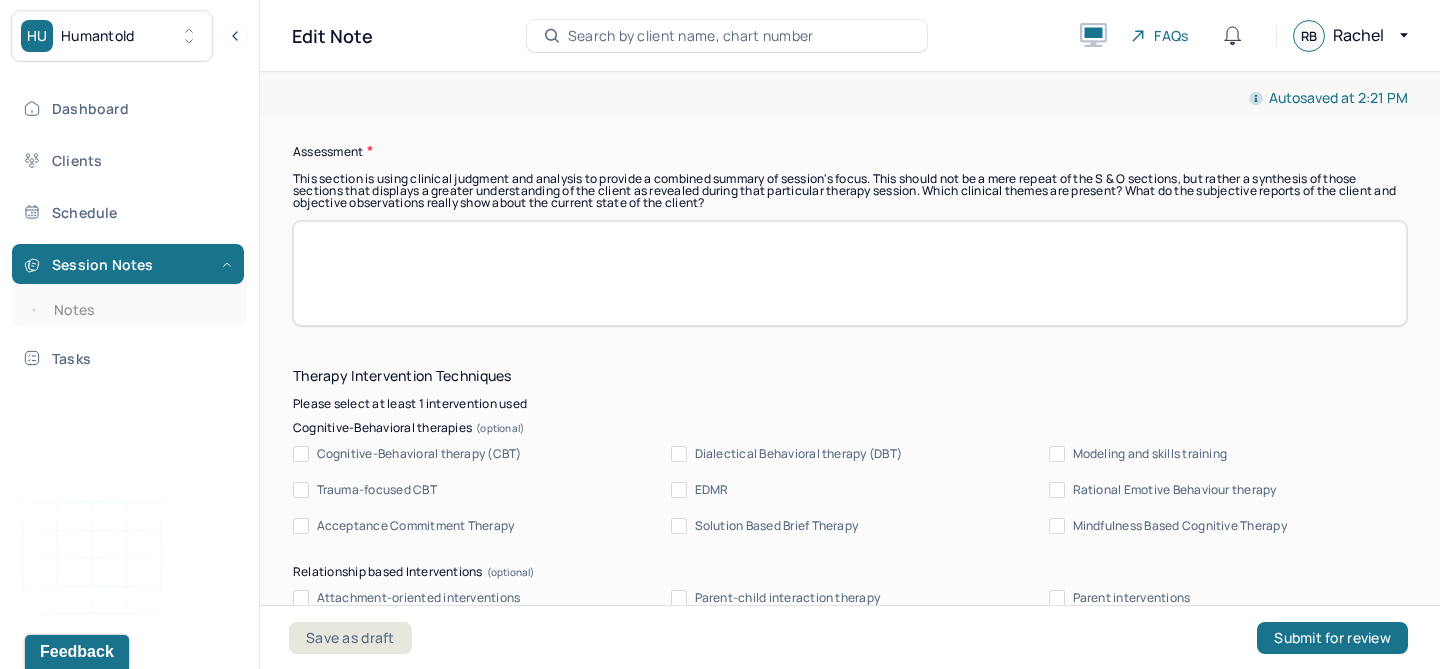 scroll, scrollTop: 1864, scrollLeft: 0, axis: vertical 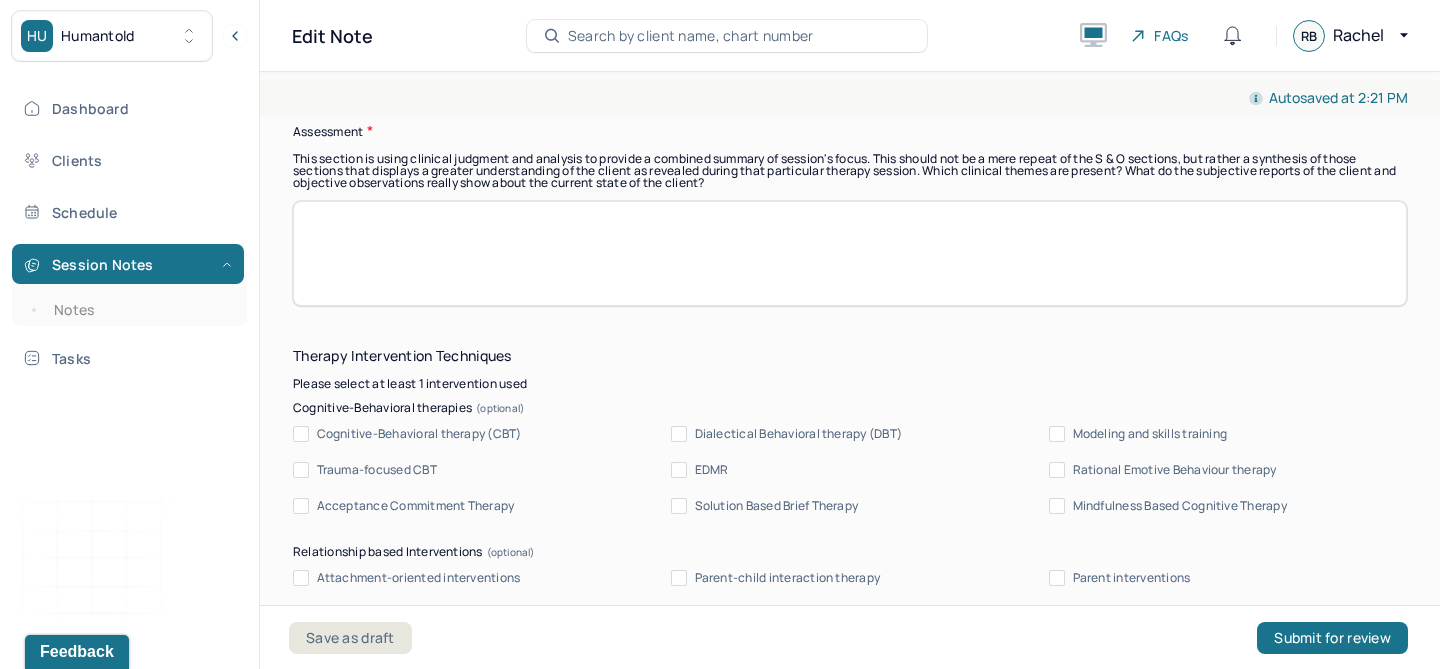 type on "Client appeared tearful and endorsed feelings of overwhelm and confusion." 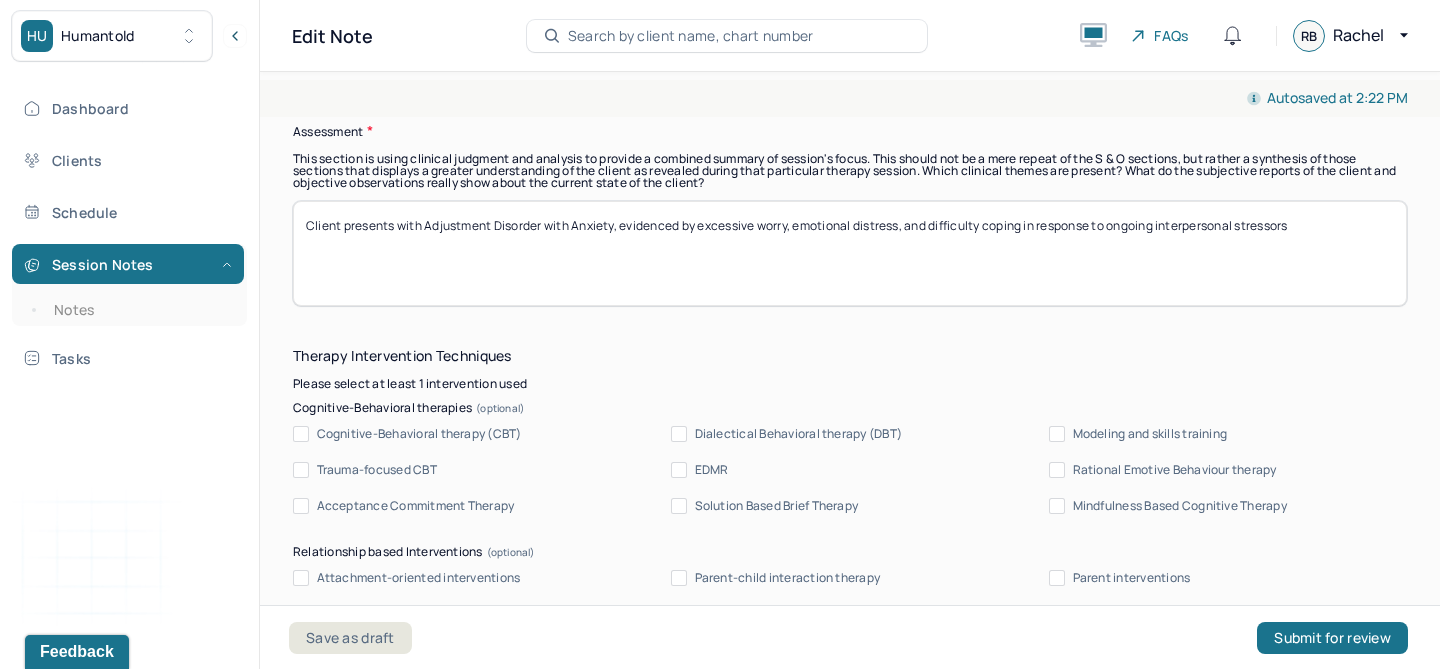 drag, startPoint x: 615, startPoint y: 215, endPoint x: 344, endPoint y: 210, distance: 271.0461 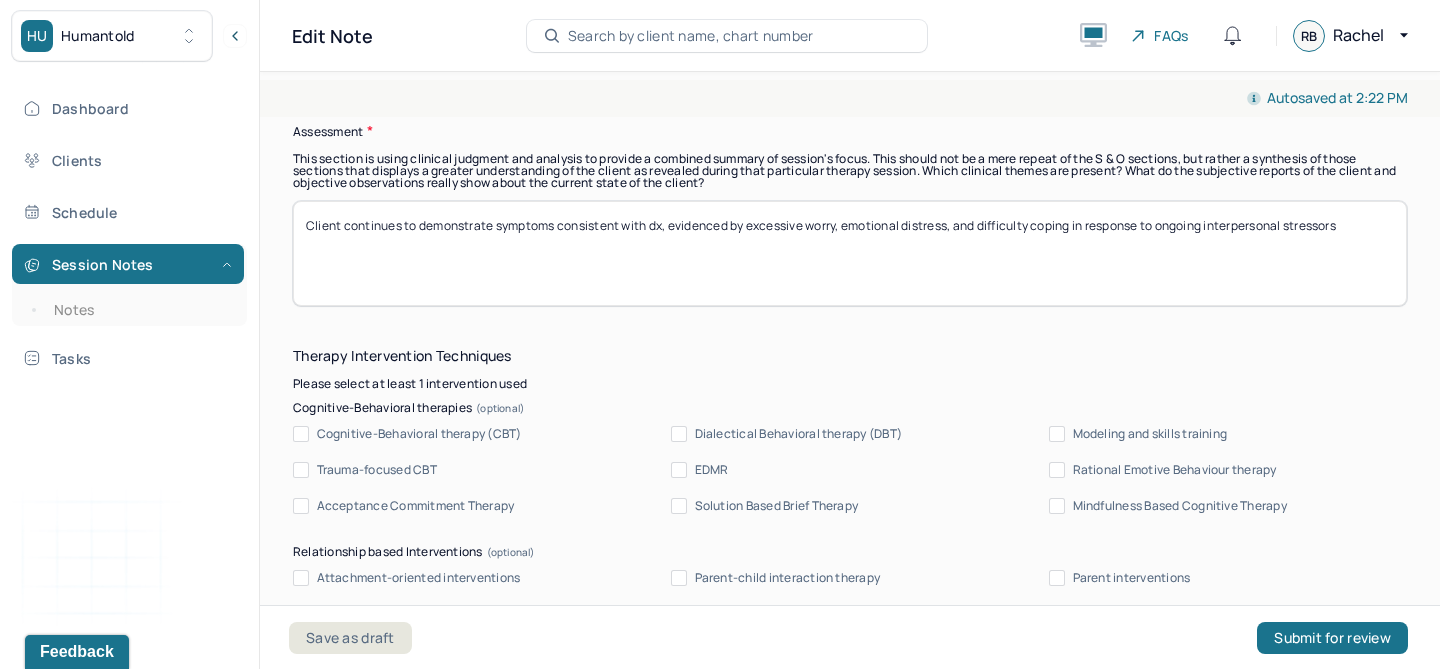 click on "Client continues to demonstrate symptoms consistent with dx, evidenced by excessive worry, emotional distress, and difficulty coping in response to ongoing interpersonal stressors" at bounding box center [850, 253] 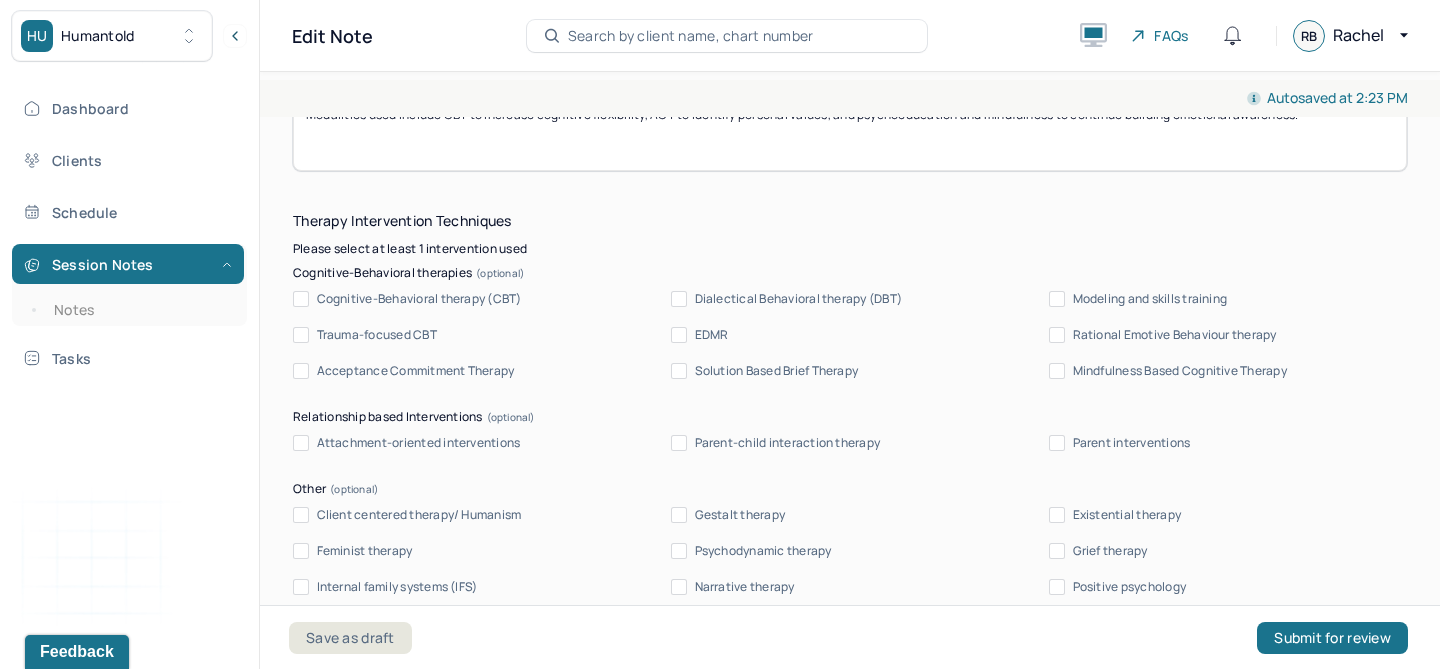 scroll, scrollTop: 2003, scrollLeft: 0, axis: vertical 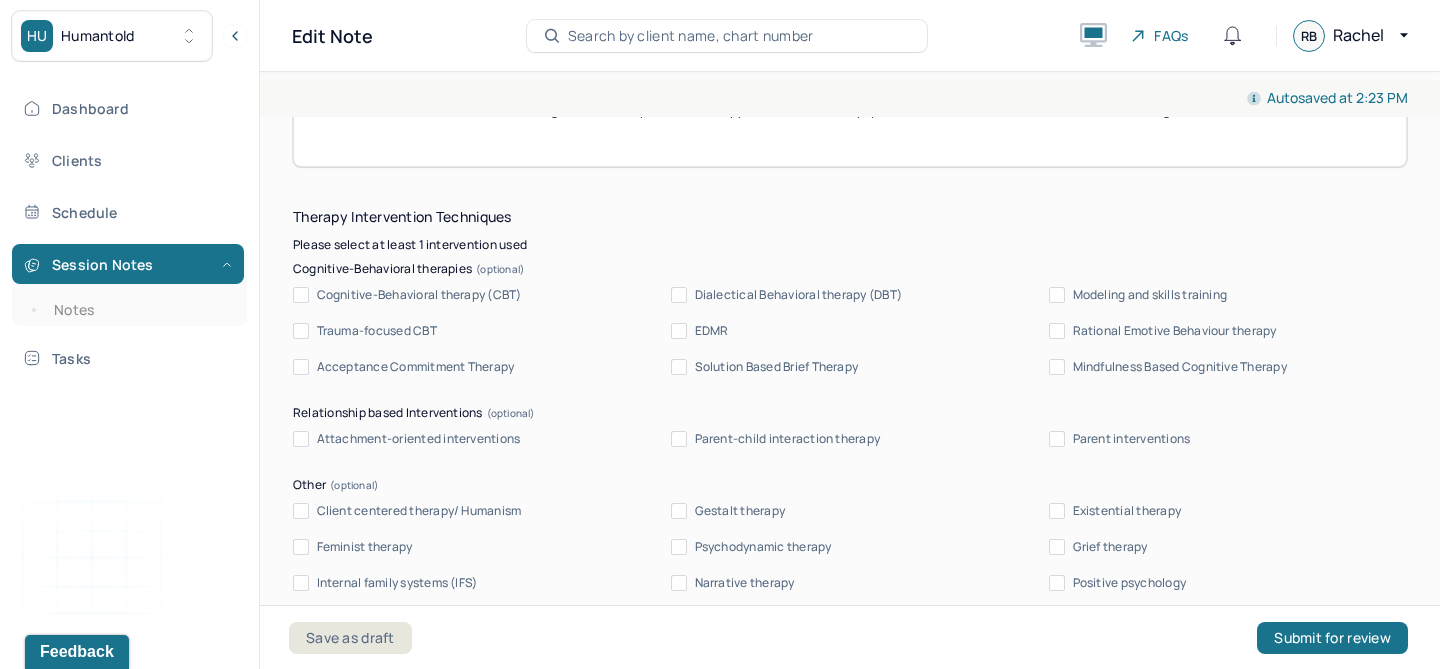 type on "Client continues to demonstrate symptoms consistent with dx, evidenced by excessive worry, emotional distress, and difficulty coping in response to ongoing interpersonal stressors. Modalities used include CBT to increase cognitive flexibility, ACT to identify personal values, and psychoeducation and mindfulness to continue building emotional awareness." 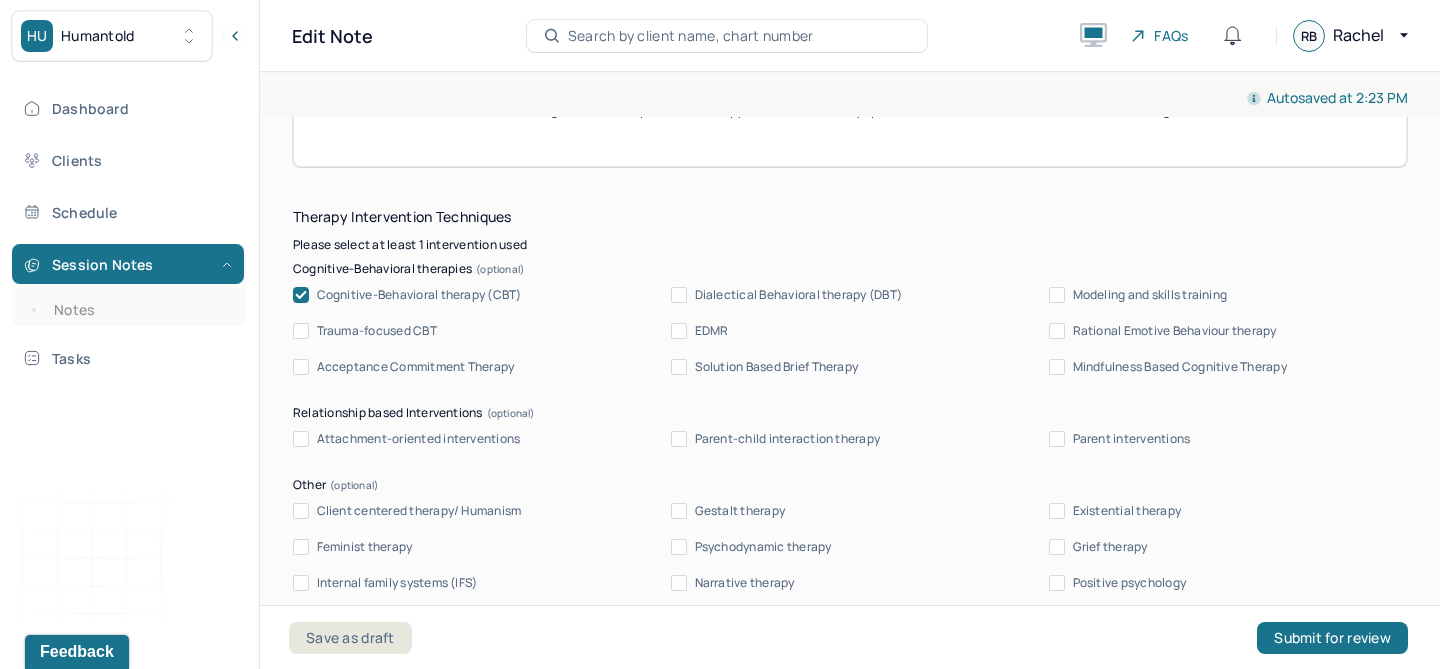 click on "Acceptance Commitment Therapy" at bounding box center (416, 367) 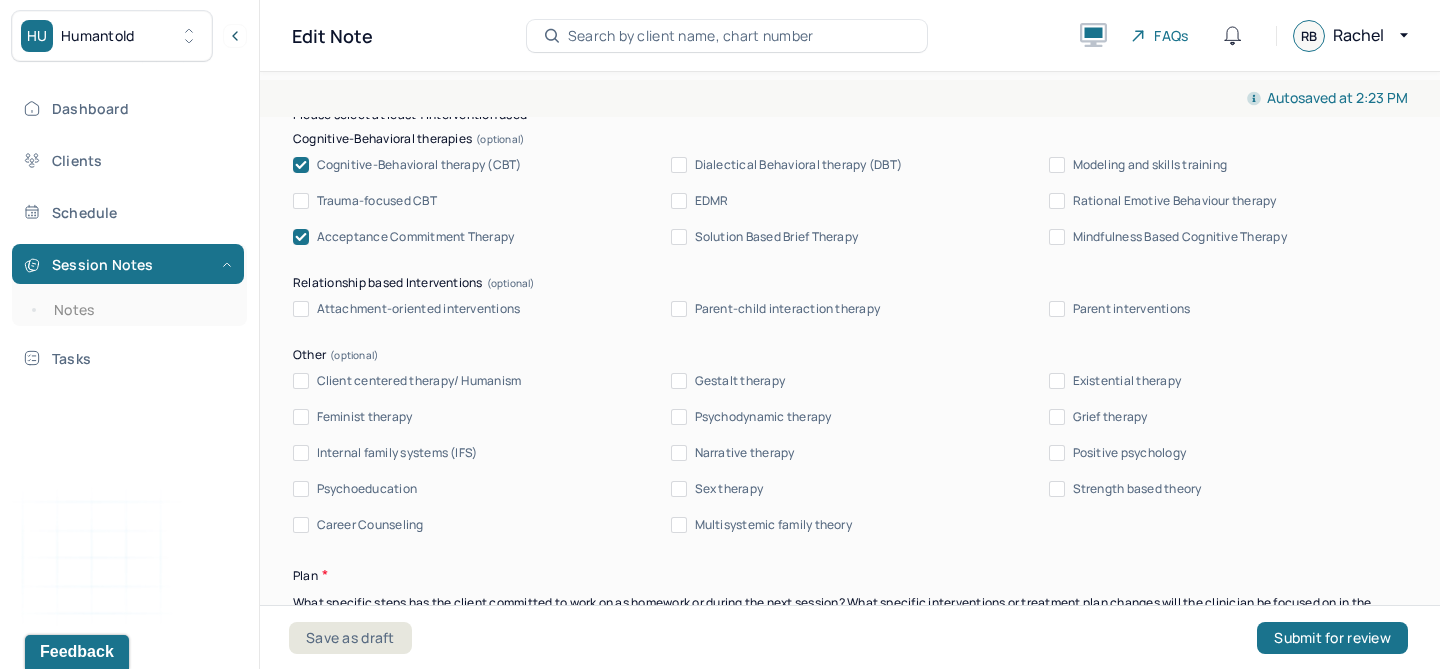 scroll, scrollTop: 2138, scrollLeft: 0, axis: vertical 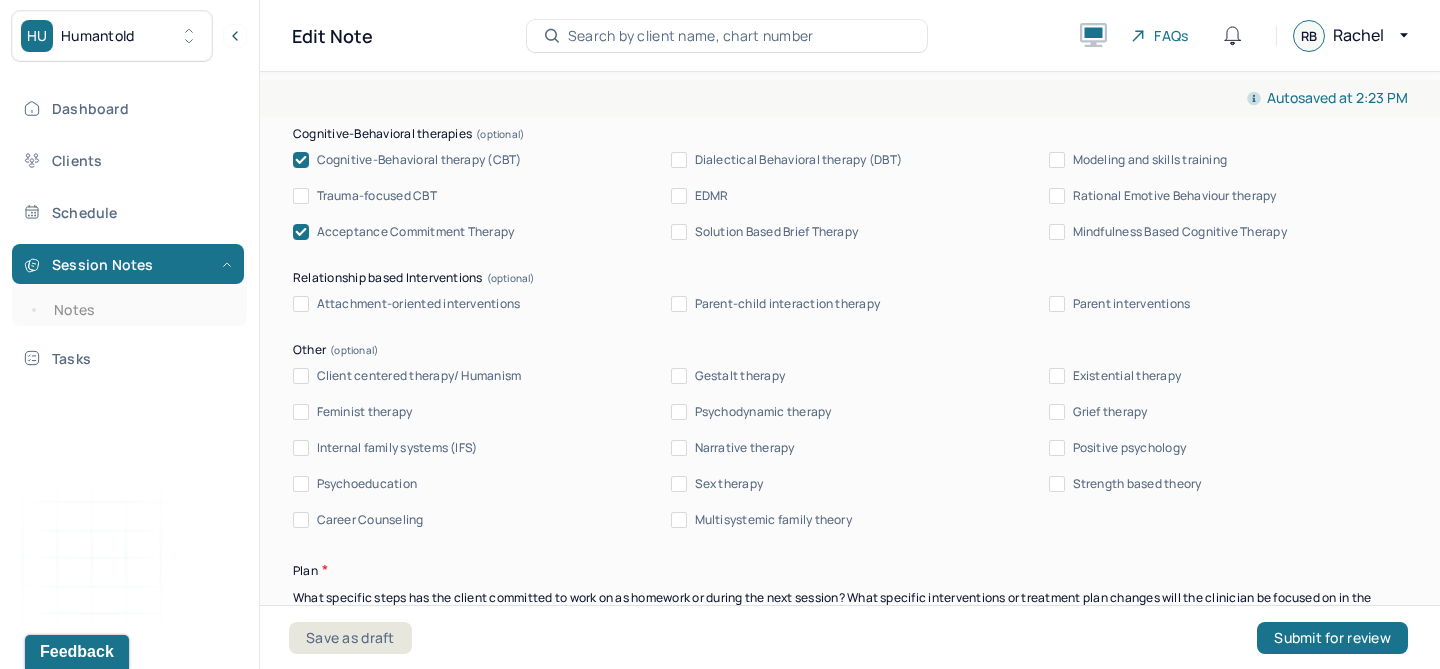 click on "Client centered therapy/ Humanism" at bounding box center (419, 376) 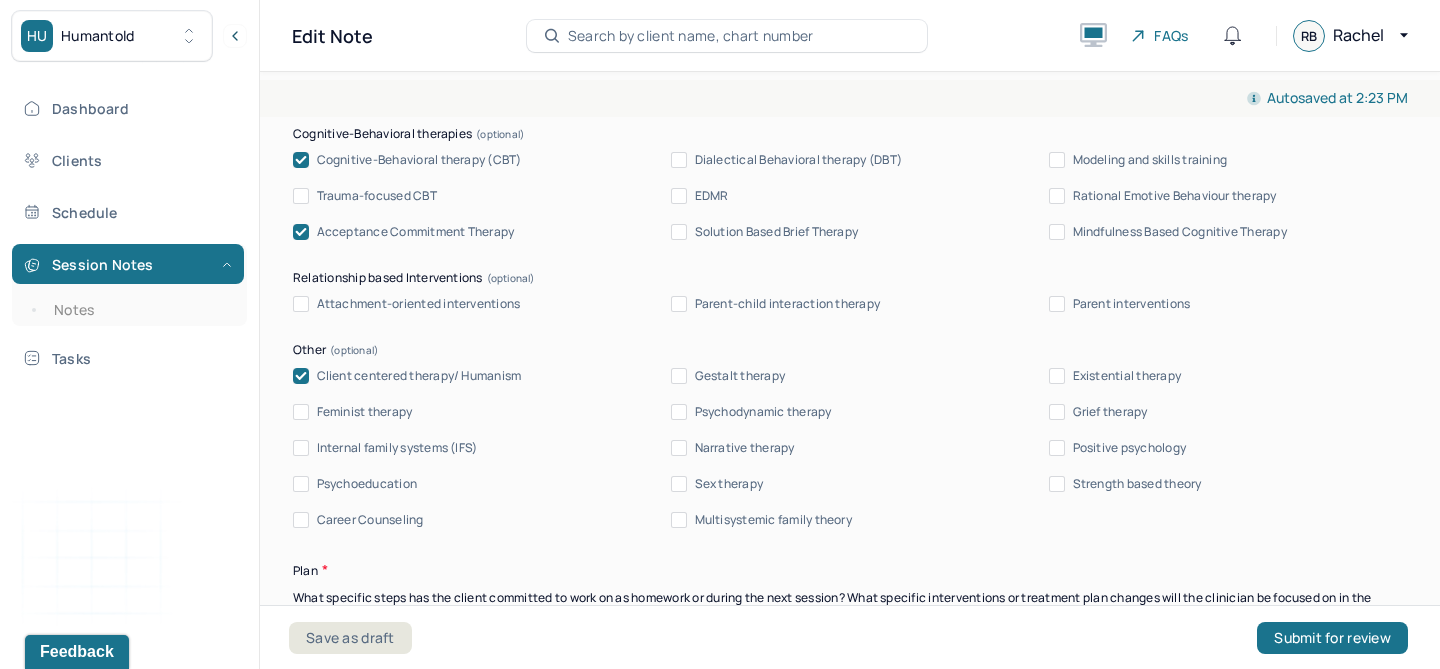 click on "Psychoeducation" at bounding box center [367, 484] 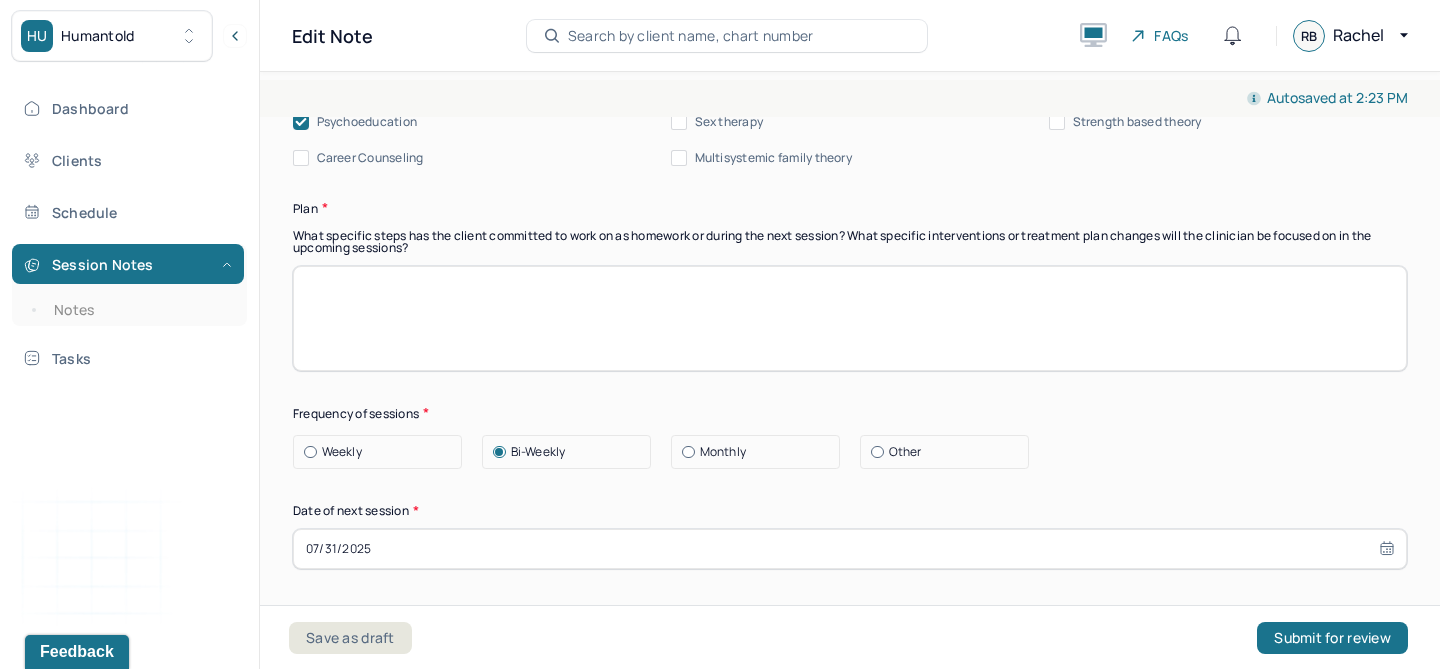 scroll, scrollTop: 2501, scrollLeft: 0, axis: vertical 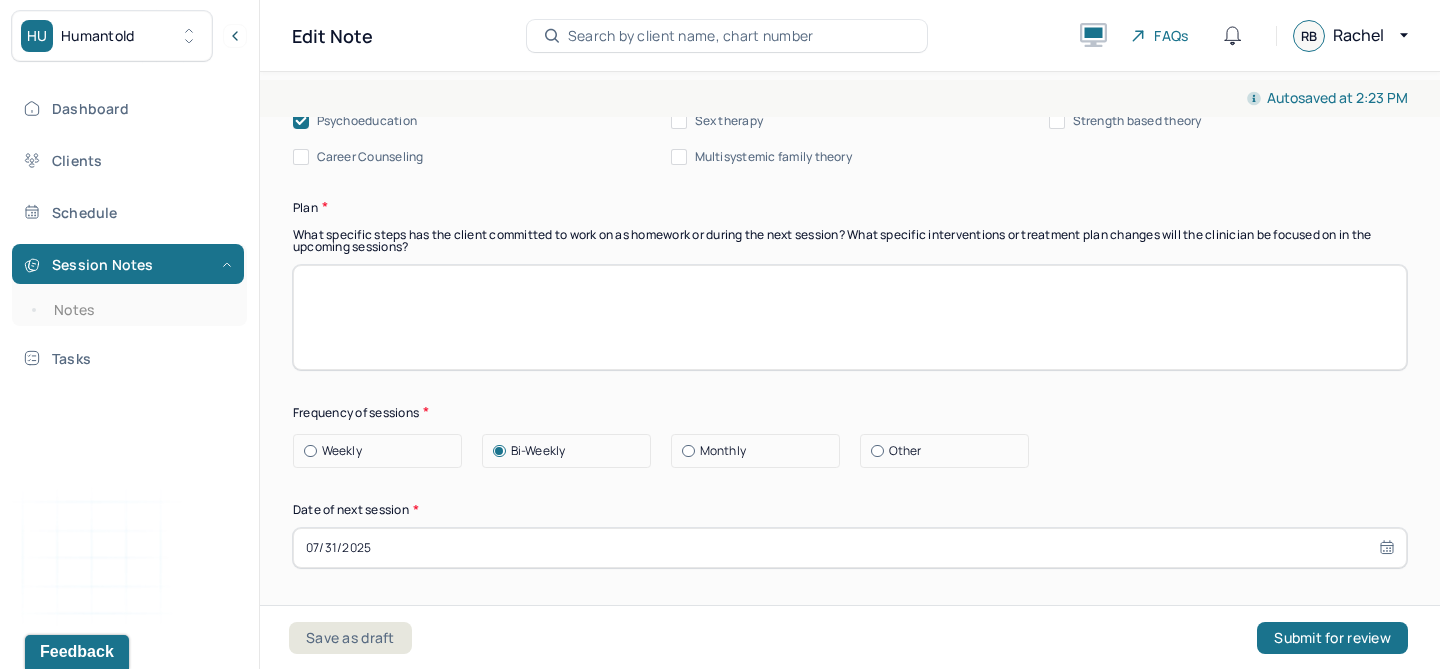 click at bounding box center (850, 317) 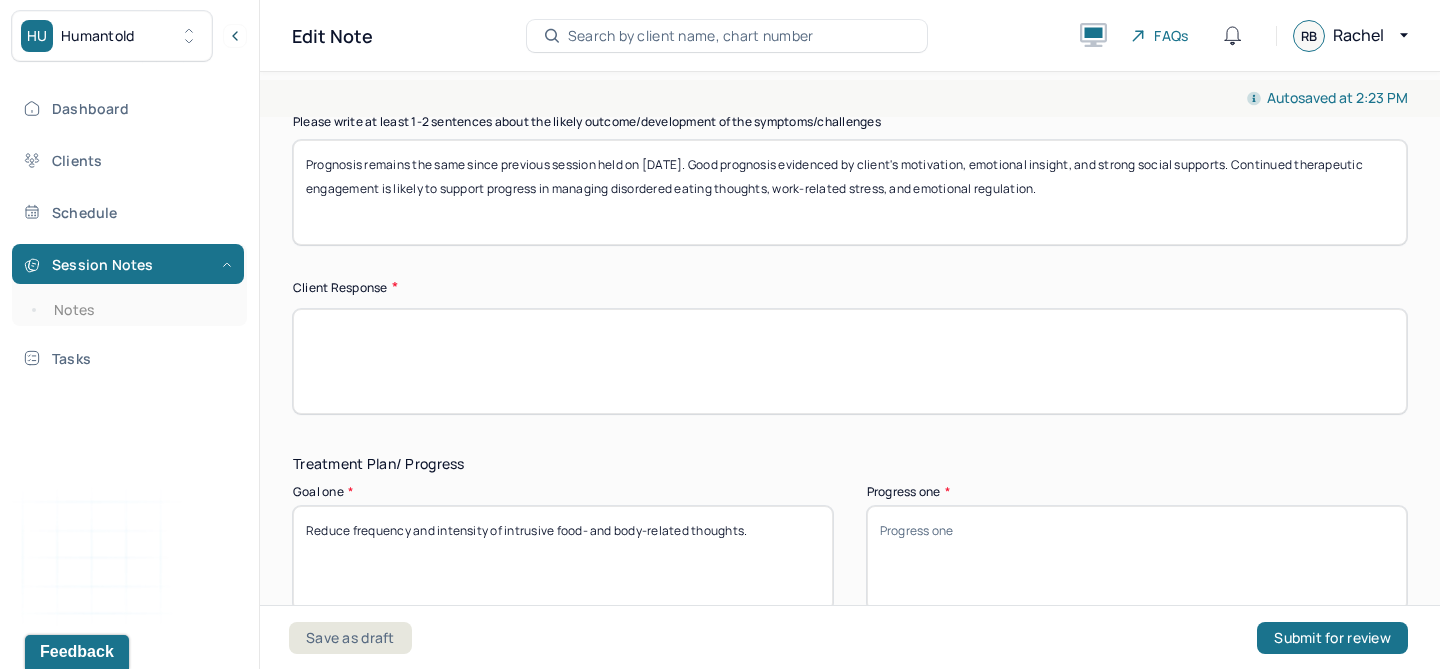 scroll, scrollTop: 3020, scrollLeft: 0, axis: vertical 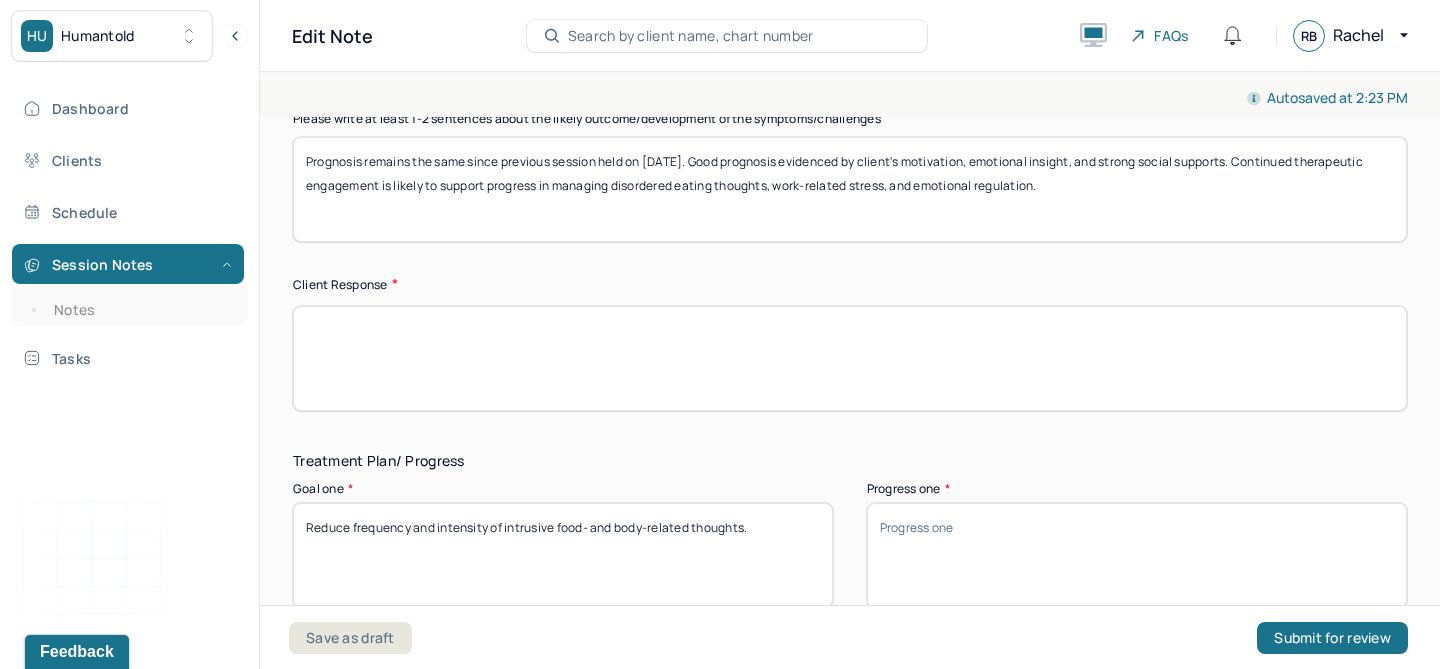 type on "Continue to explore and challenge maladaptive beliefs about self-worth and love. Treatment goals remain appropriate." 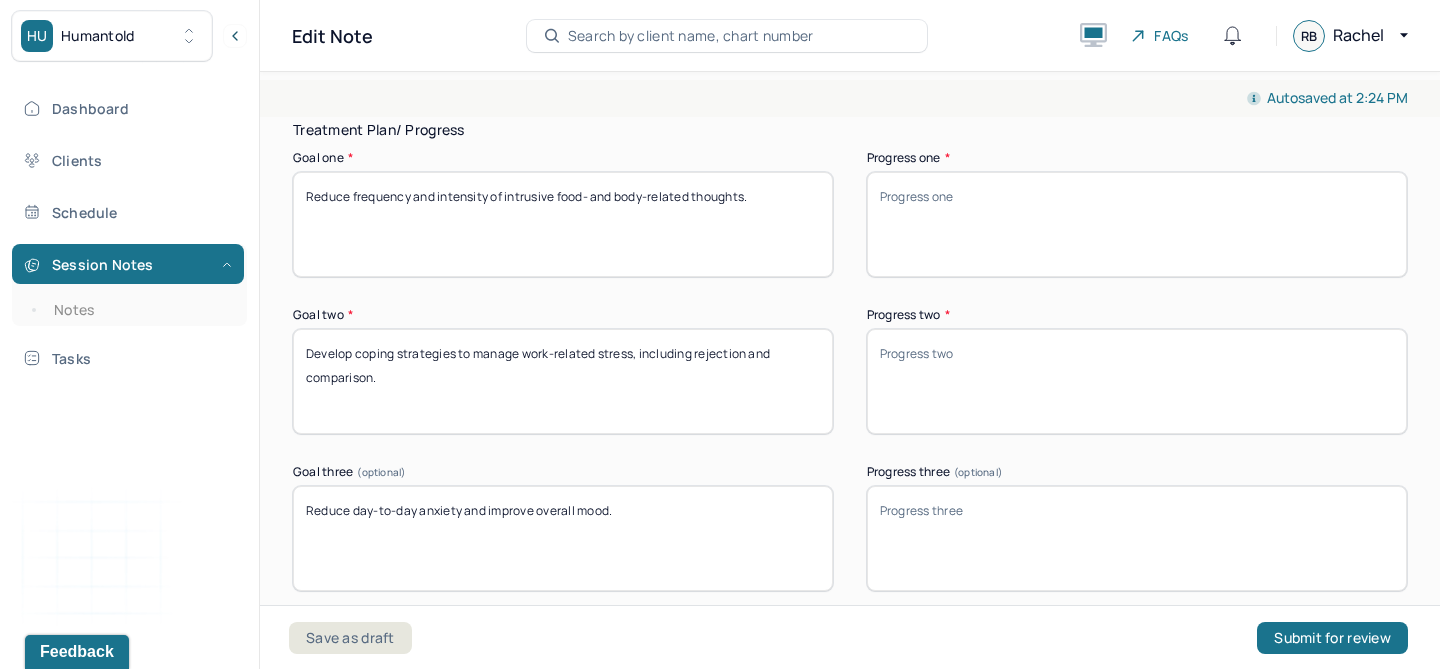 scroll, scrollTop: 3357, scrollLeft: 0, axis: vertical 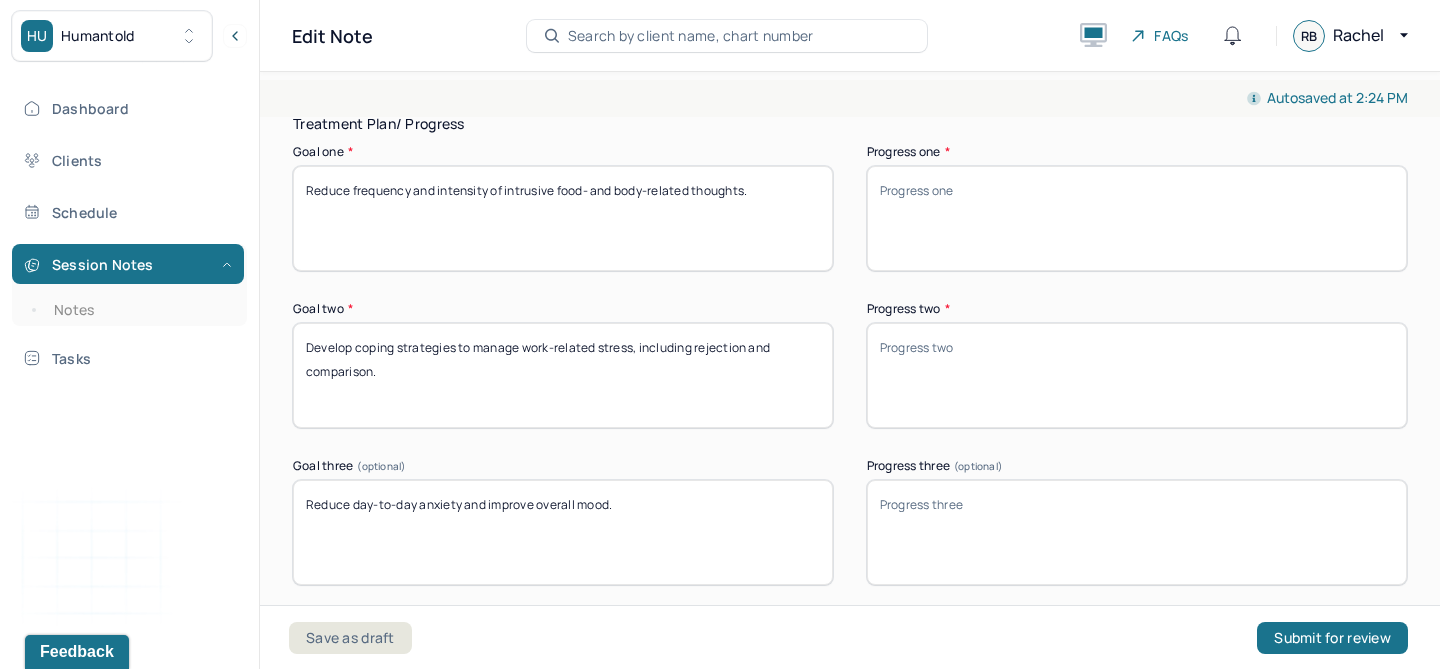 type on "Client was engaged and reflective throughout session, demonstrating insight into relational patterns." 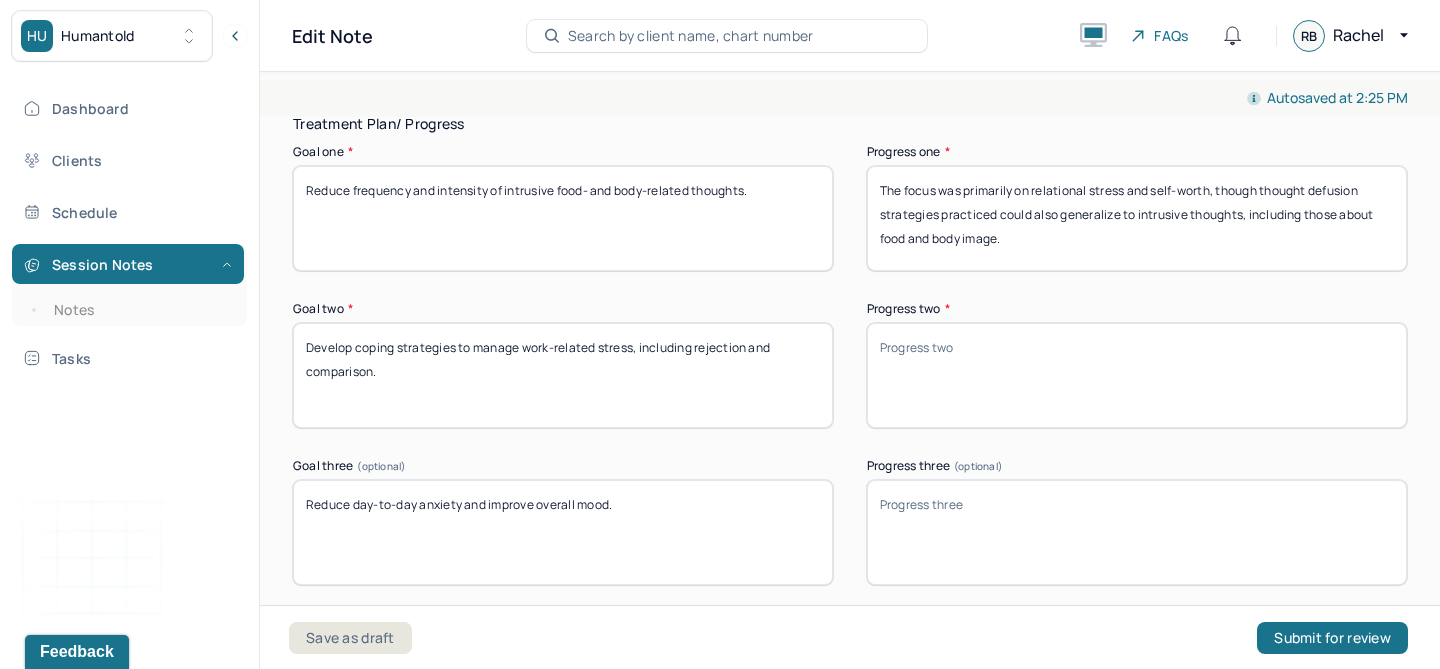 type on "The focus was primarily on relational stress and self-worth, though thought defusion strategies practiced could also generalize to intrusive thoughts, including those about food and body image." 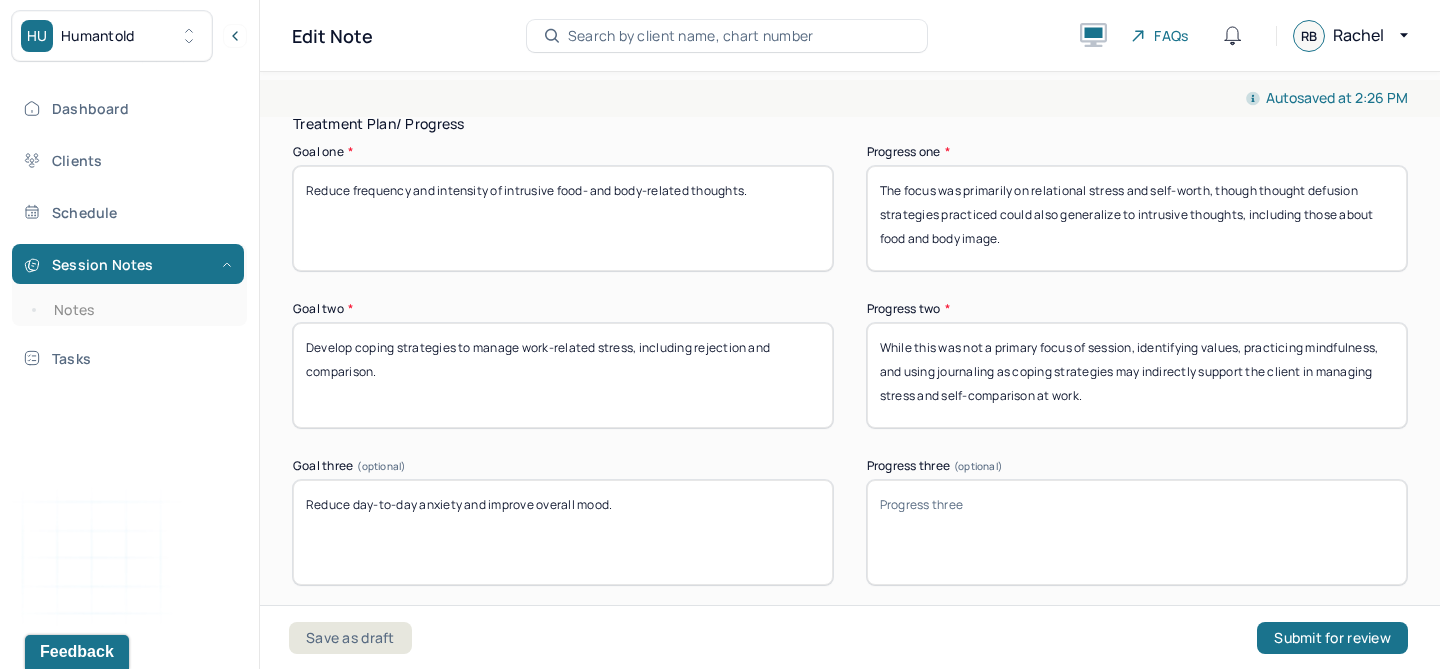 type on "While this was not a primary focus of session, identifying values, practicing mindfulness, and using journaling as coping strategies may indirectly support the client in managing stress and self-comparison at work." 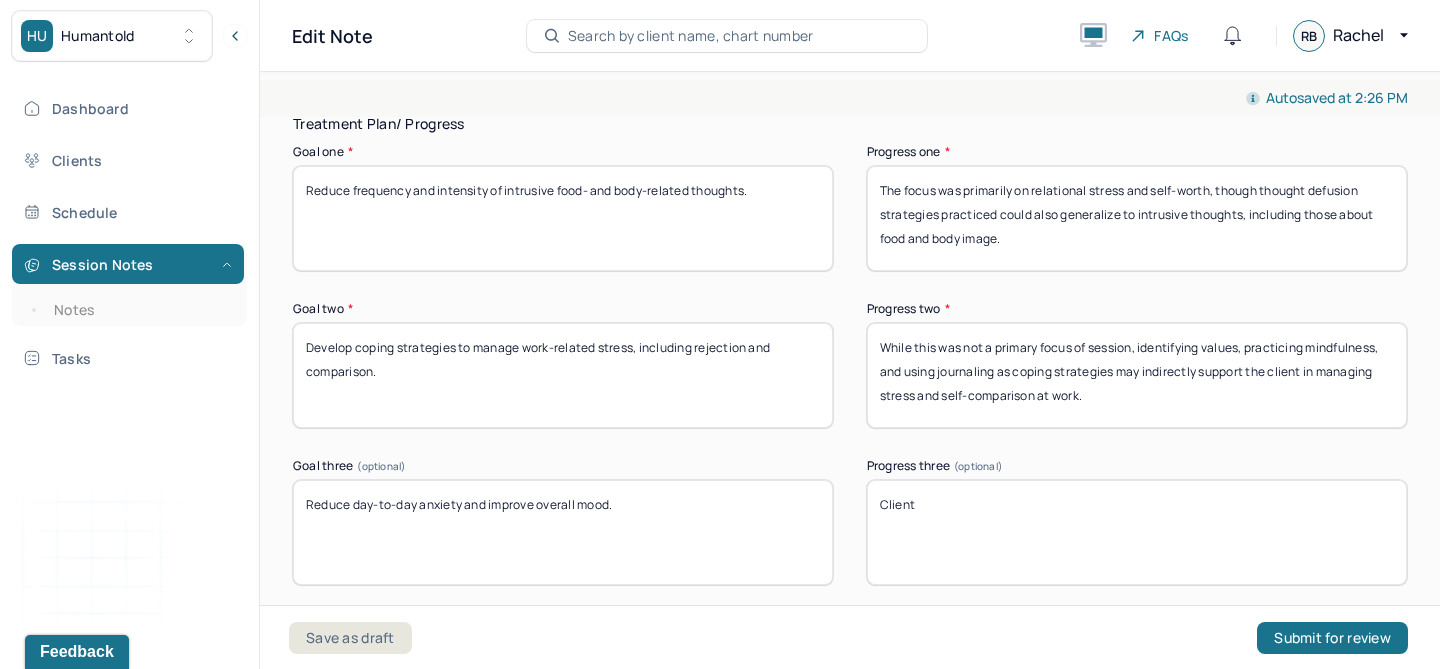 paste on "noted increased use of mindfulness and journaling as coping strategies, which she identified as helpful in regulating emotions. Thought defusion and values-based work were incorporated to support anxiety reduction and mood improvement." 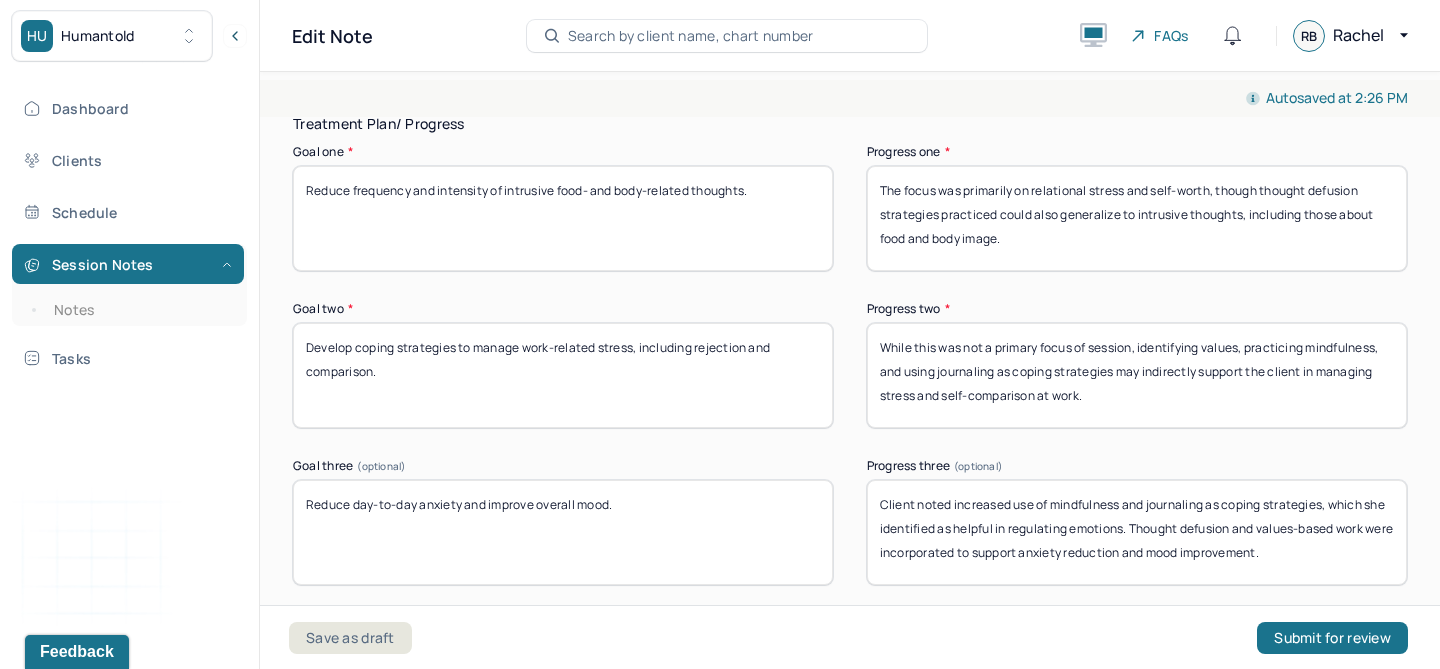 type on "Client noted increased use of mindfulness and journaling as coping strategies, which she identified as helpful in regulating emotions. Thought defusion and values-based work were incorporated to support anxiety reduction and mood improvement." 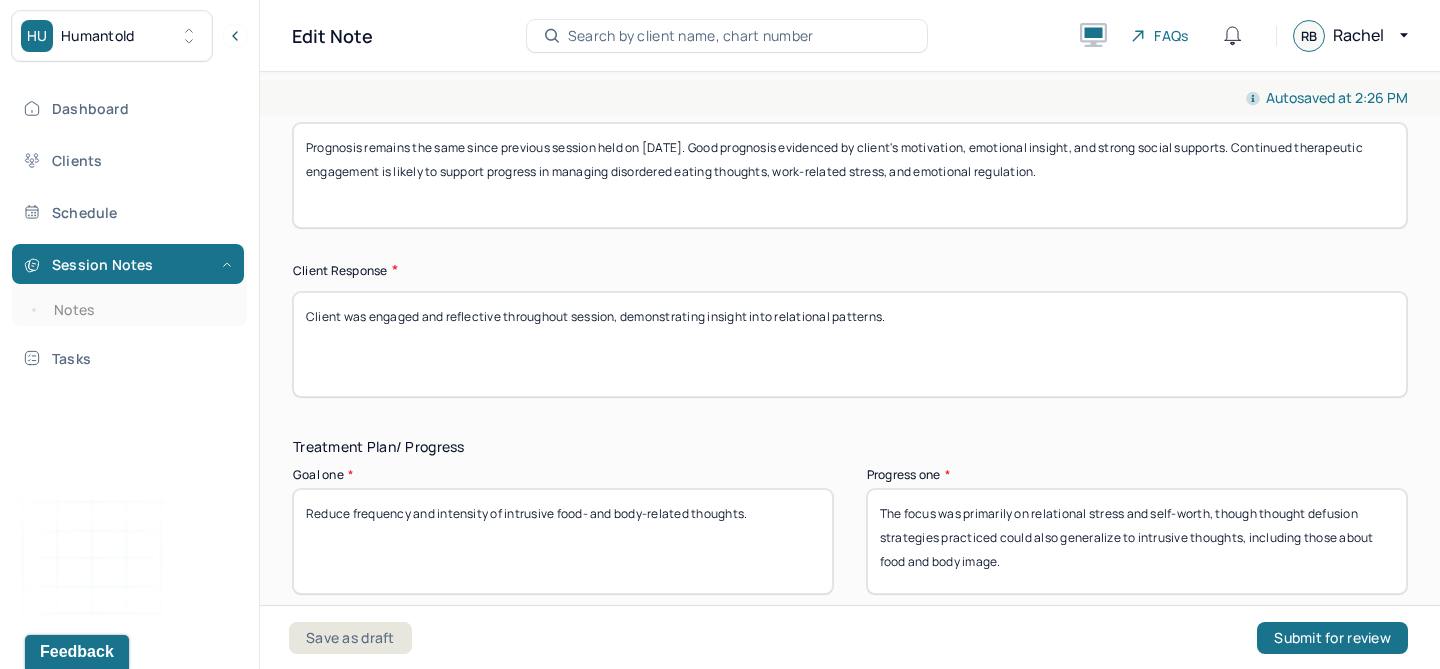 scroll, scrollTop: 3990, scrollLeft: 0, axis: vertical 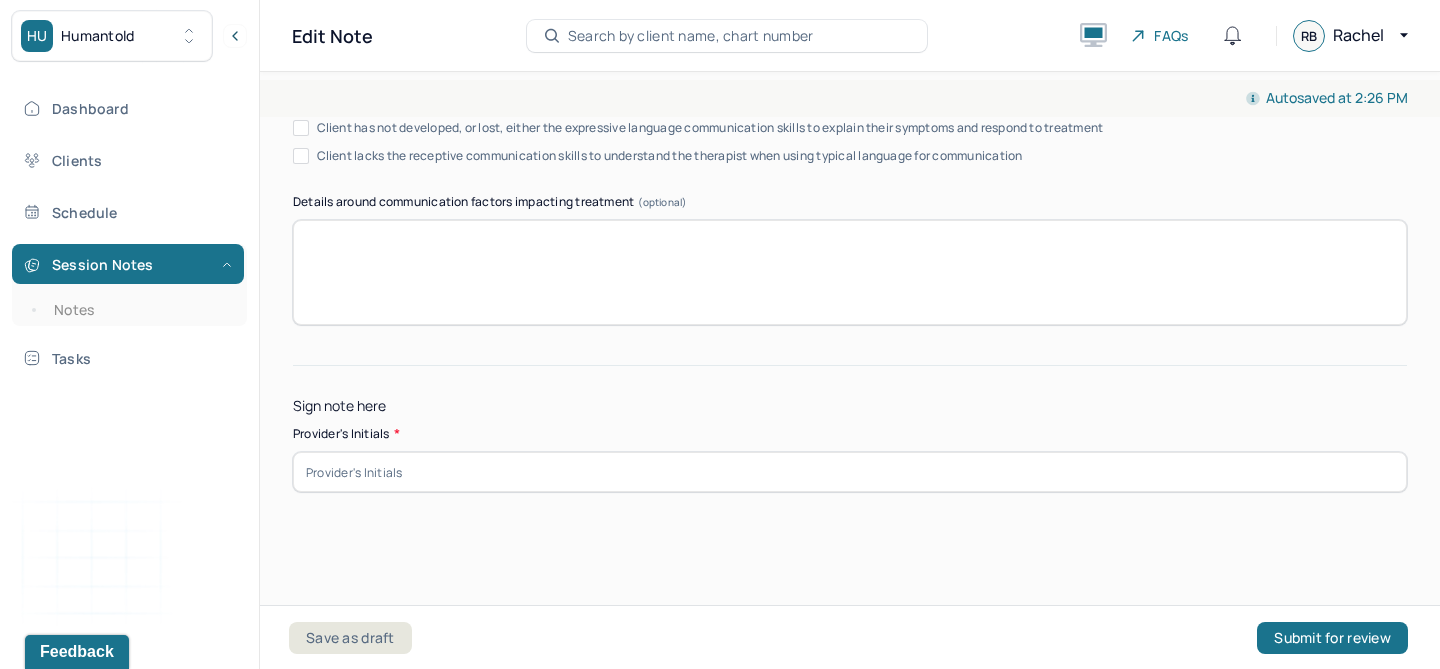 click at bounding box center [850, 472] 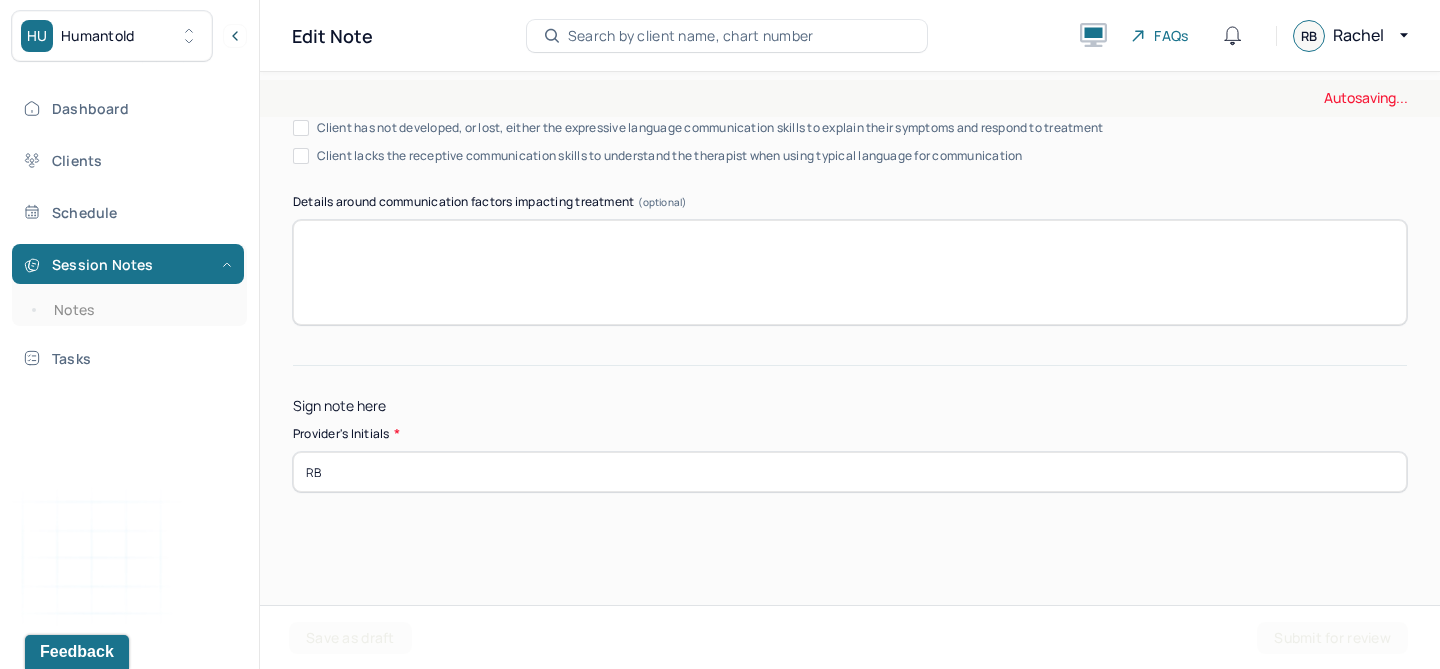 type on "RB" 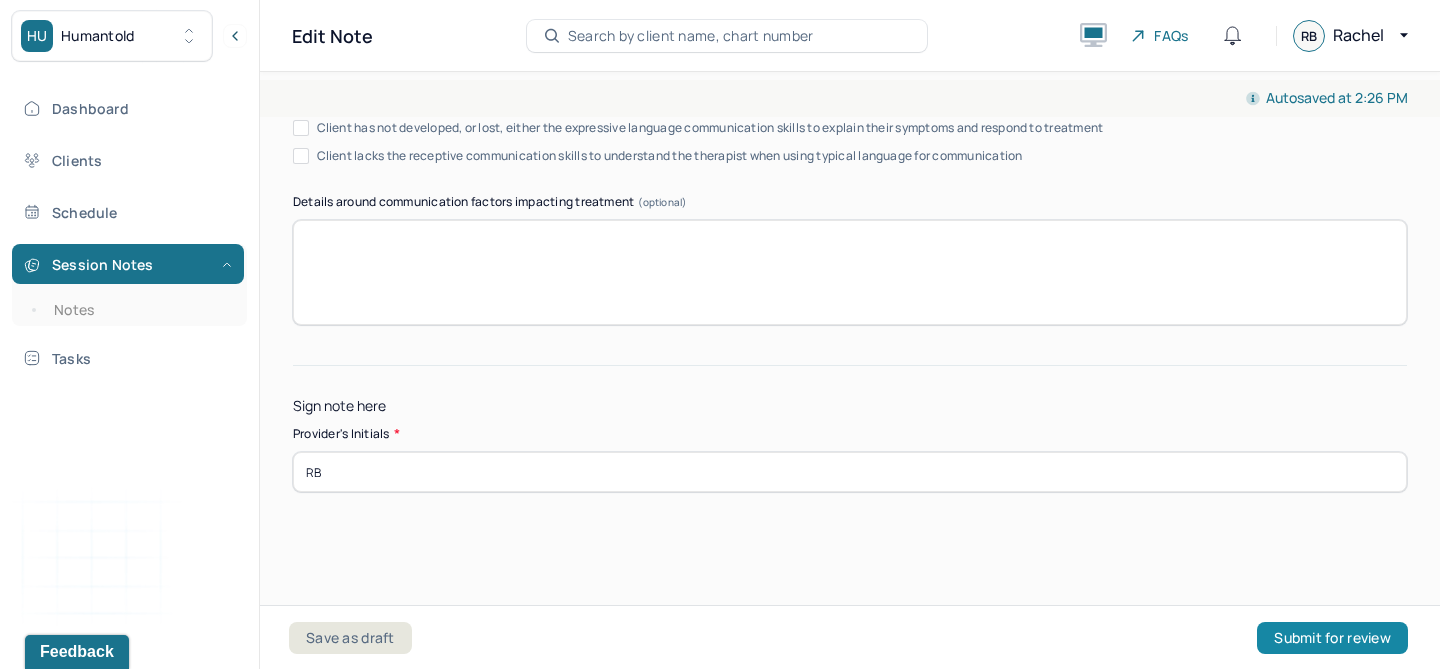 click on "Submit for review" at bounding box center [1332, 638] 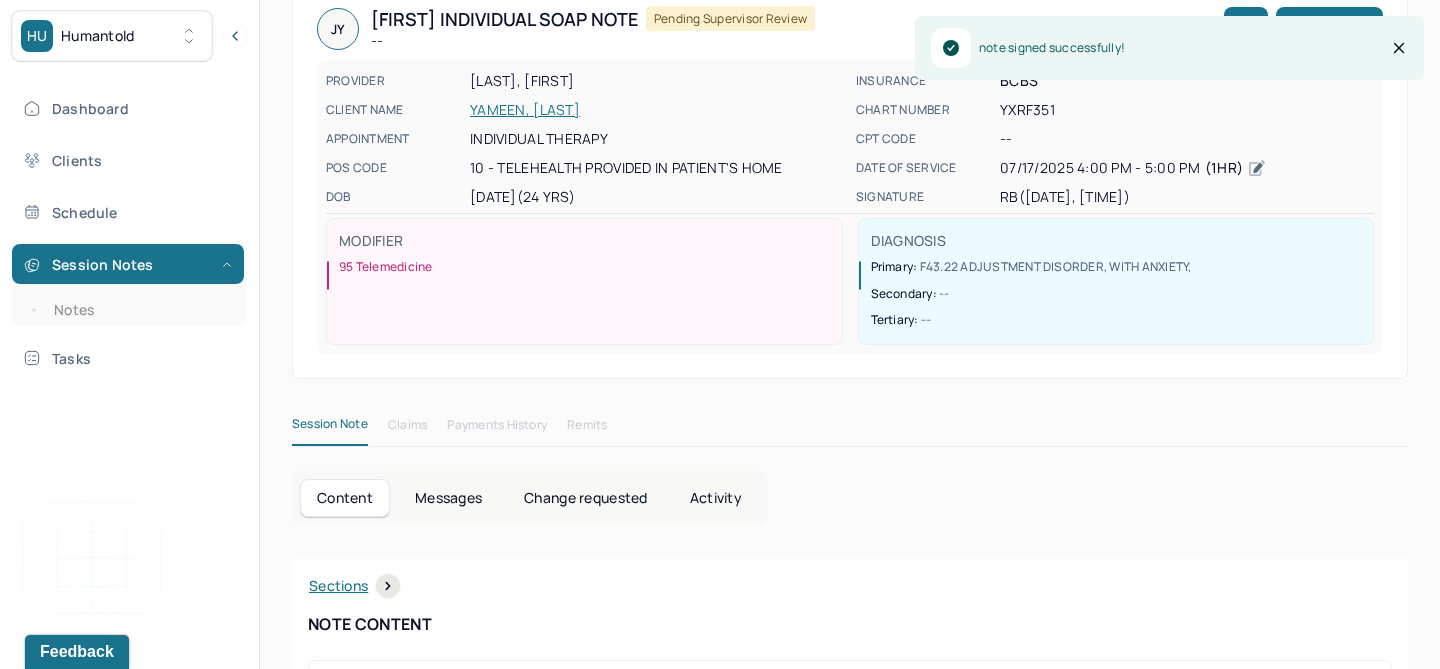 scroll, scrollTop: 0, scrollLeft: 0, axis: both 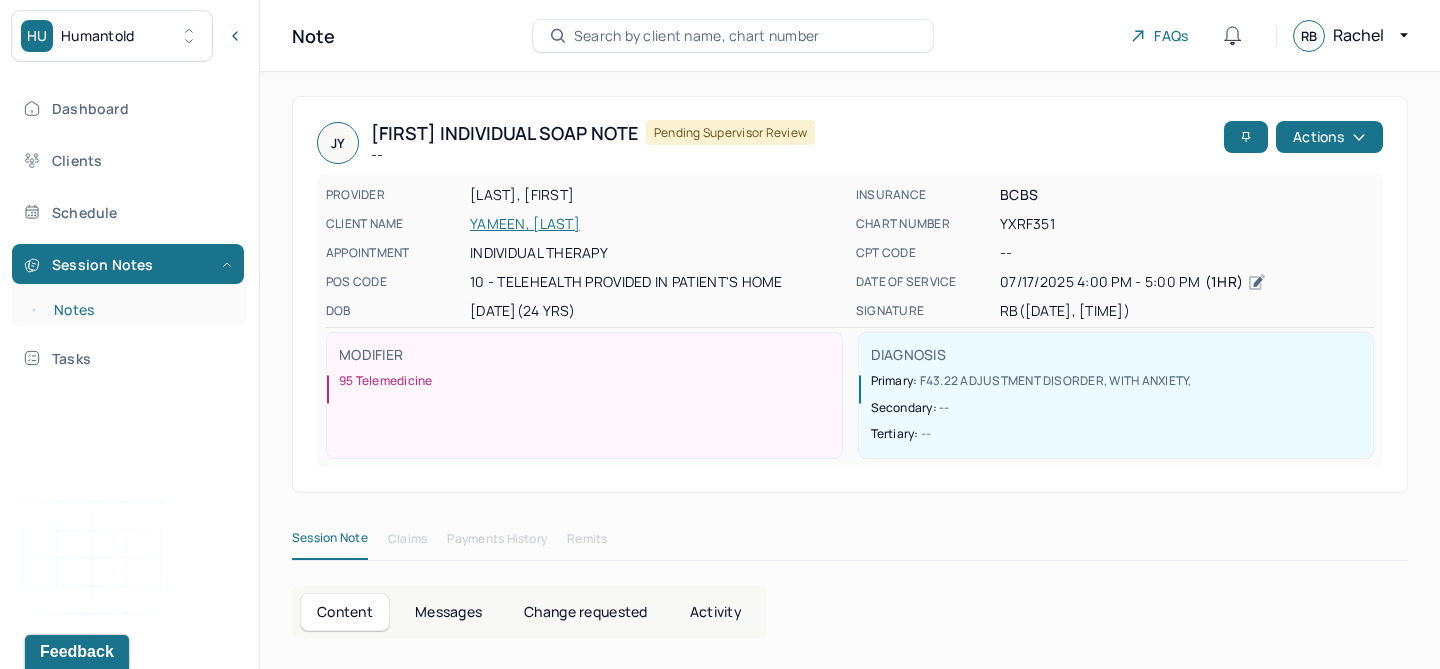 click on "Notes" at bounding box center (139, 310) 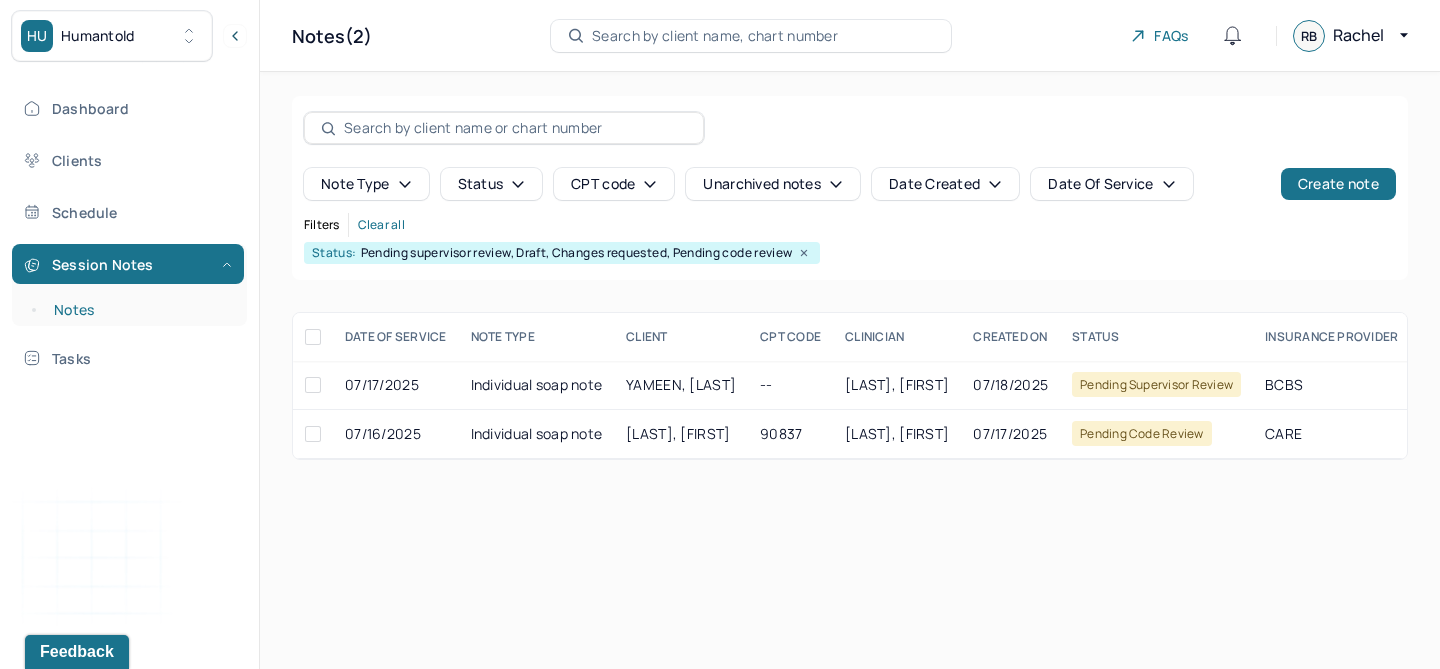 click on "Notes" at bounding box center [139, 310] 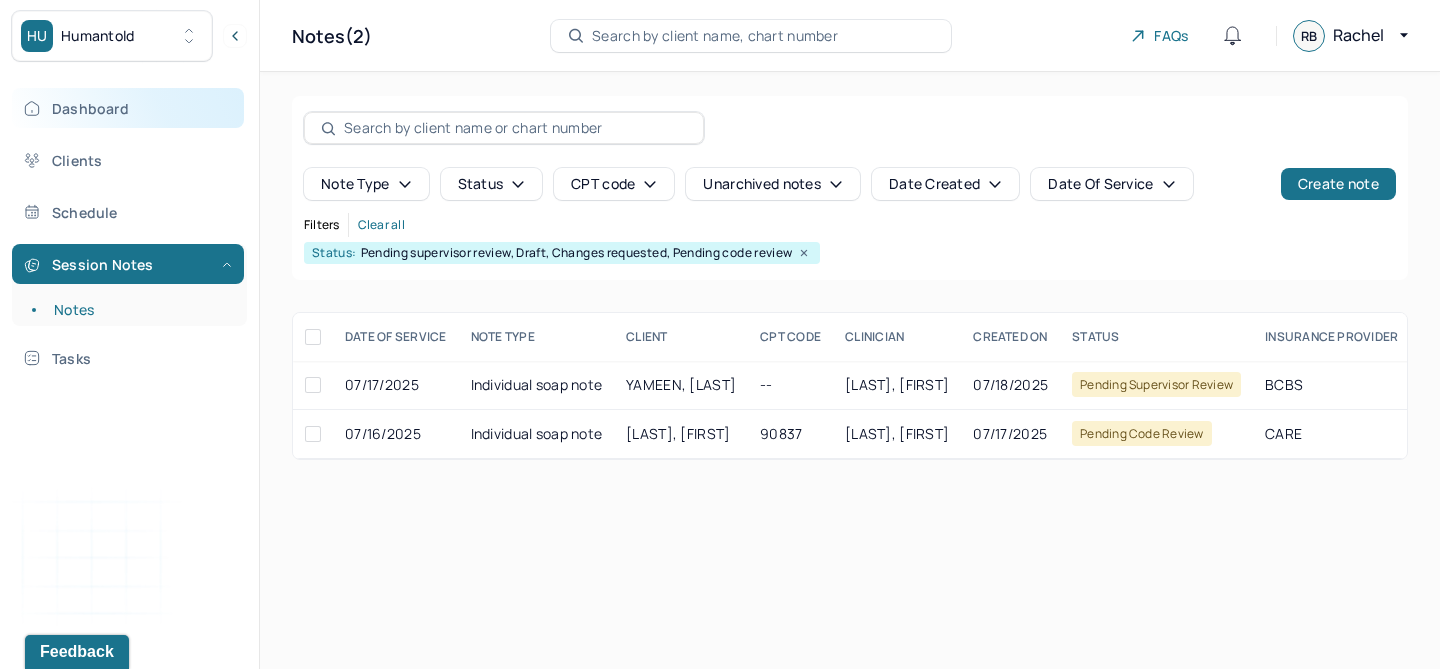 click on "Dashboard" at bounding box center [128, 108] 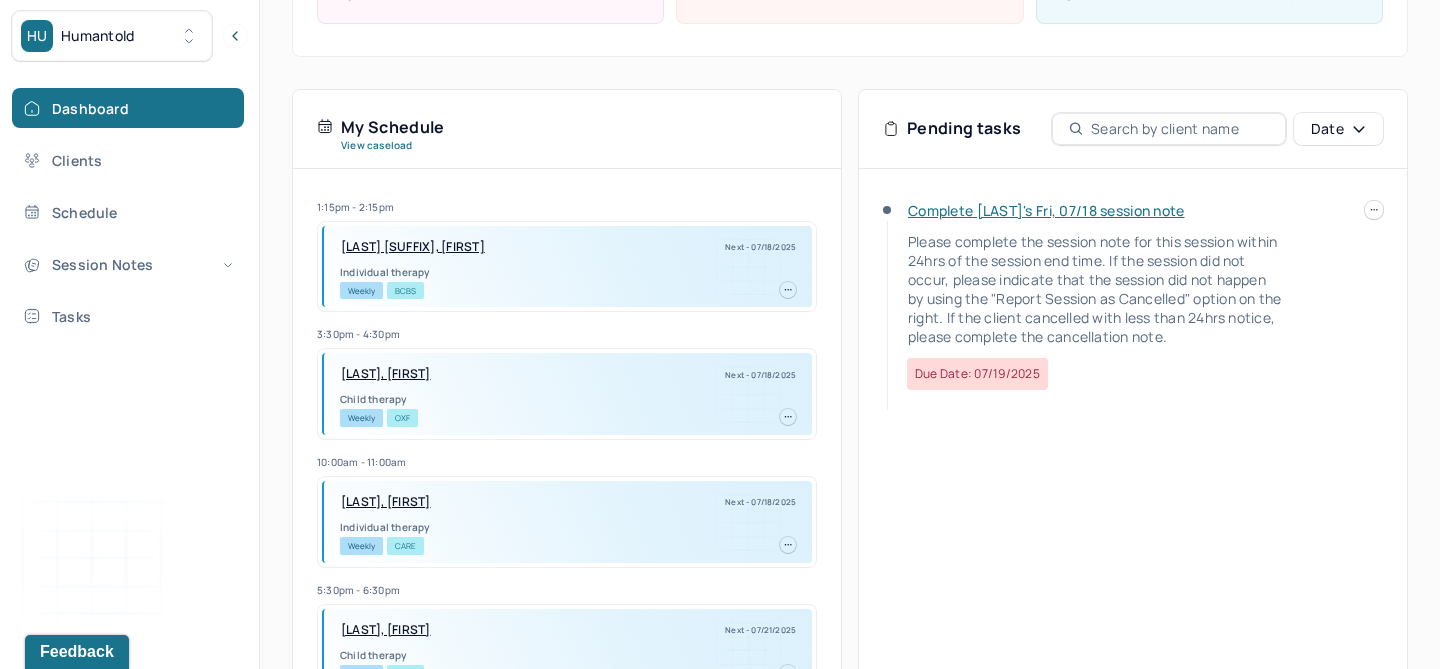 scroll, scrollTop: 496, scrollLeft: 0, axis: vertical 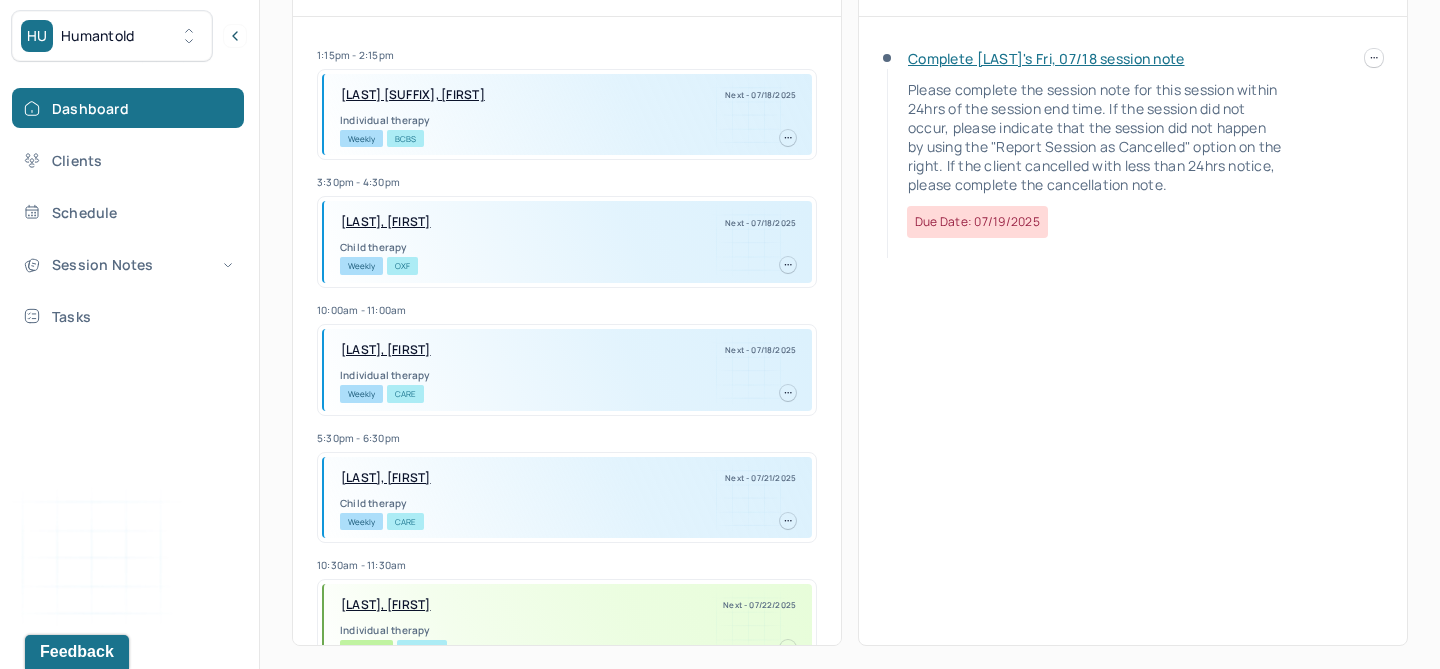 click on "HU Humantold" at bounding box center [112, 36] 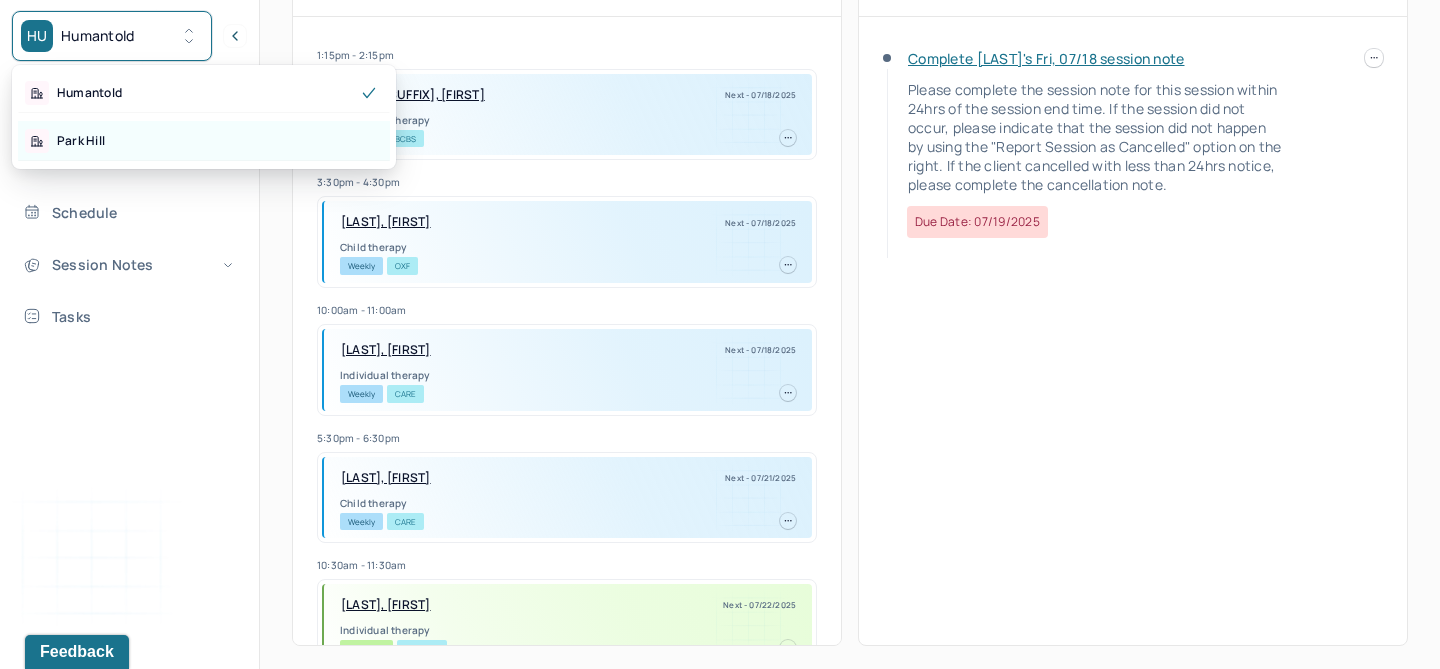 click on "Park Hill" at bounding box center [204, 141] 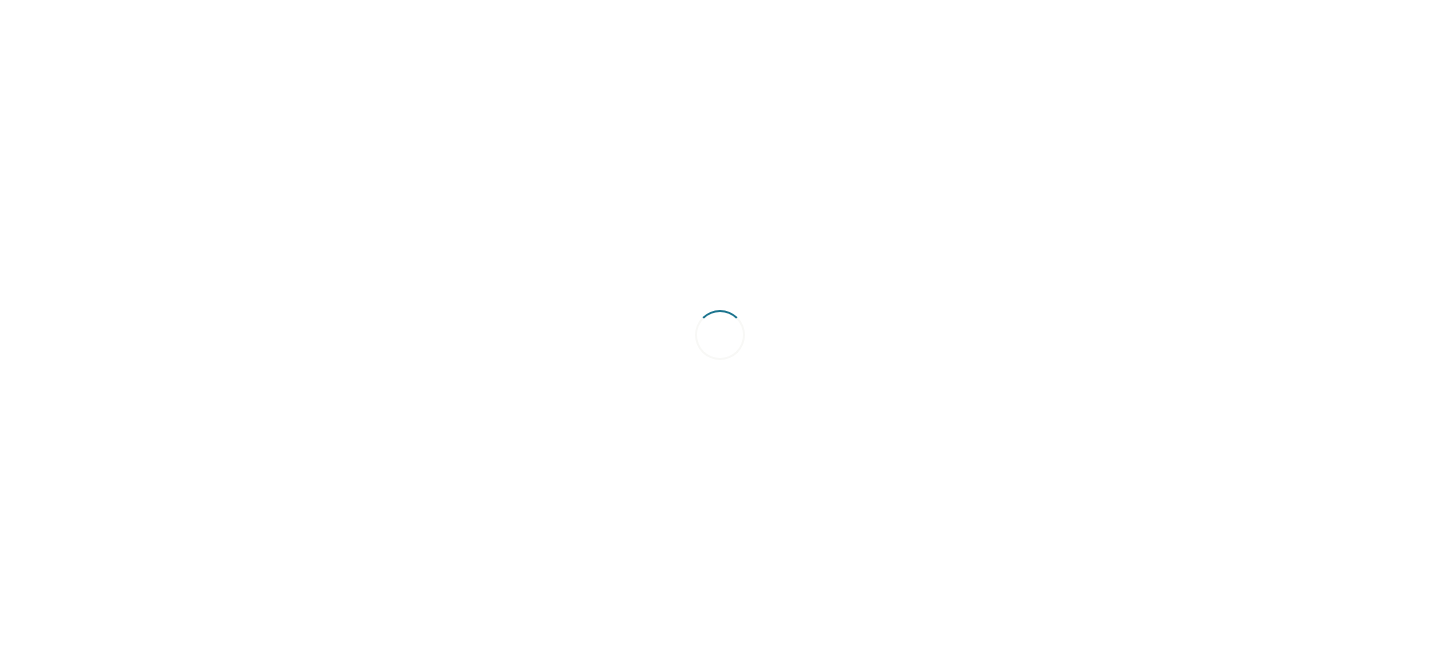 scroll, scrollTop: 0, scrollLeft: 0, axis: both 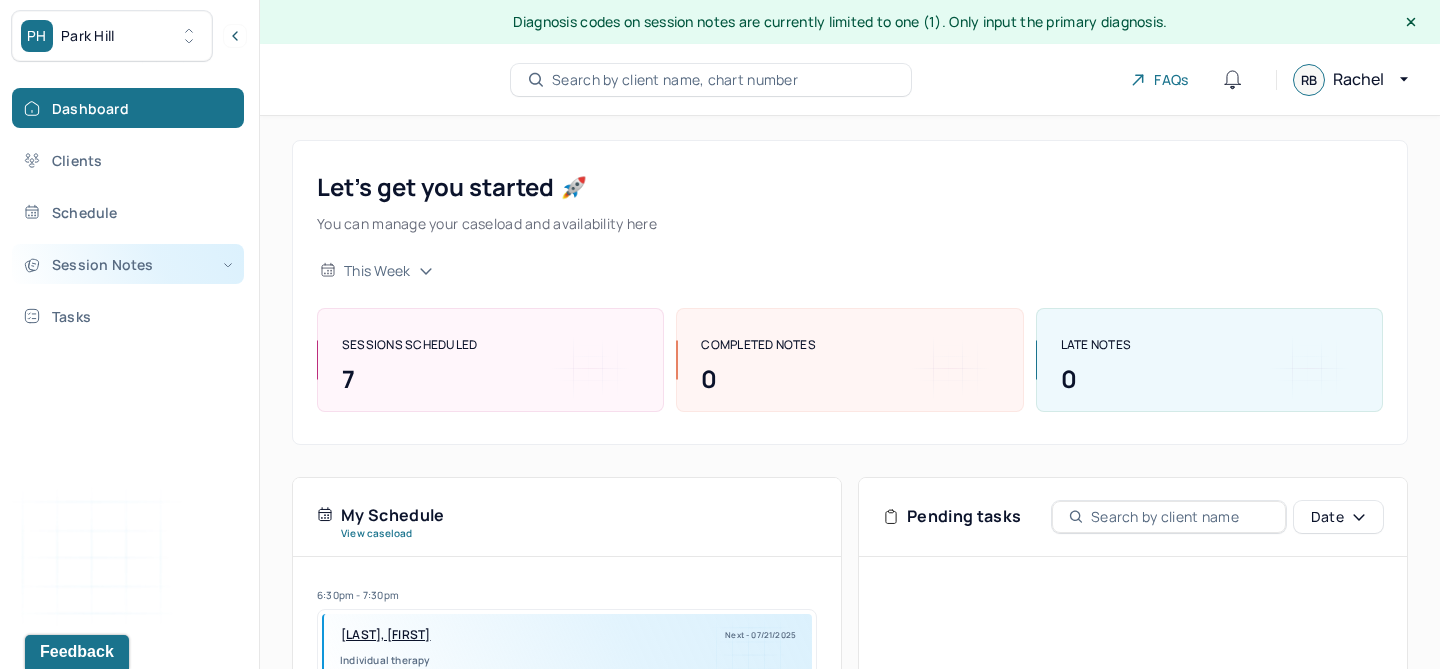 click on "Session Notes" at bounding box center (128, 264) 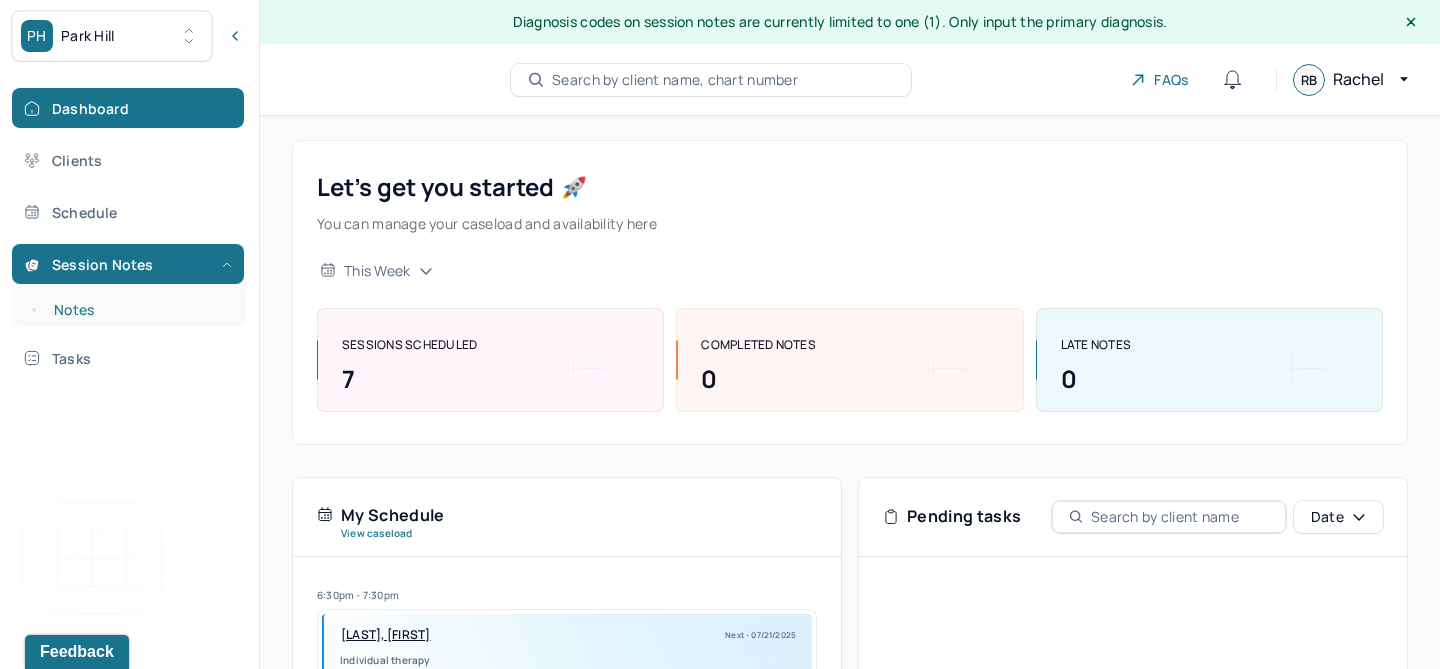 click on "Notes" at bounding box center [139, 310] 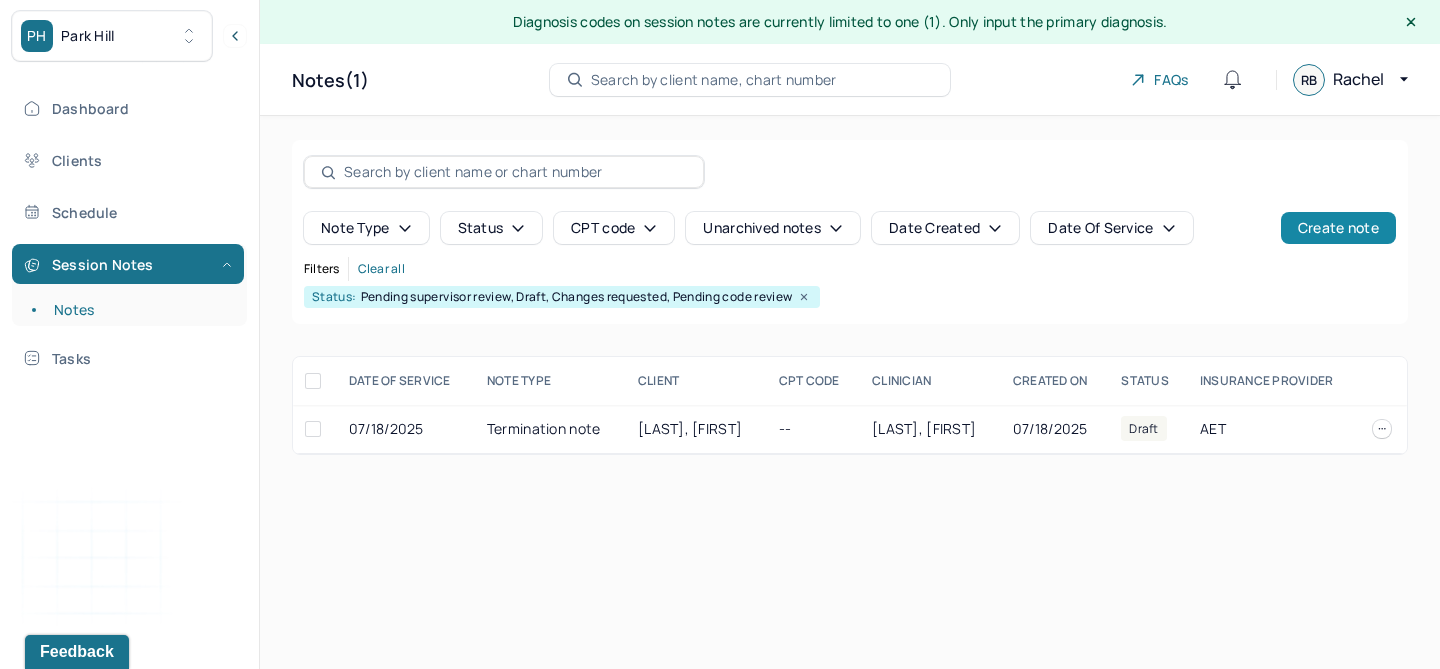 click on "Create note" at bounding box center (1338, 228) 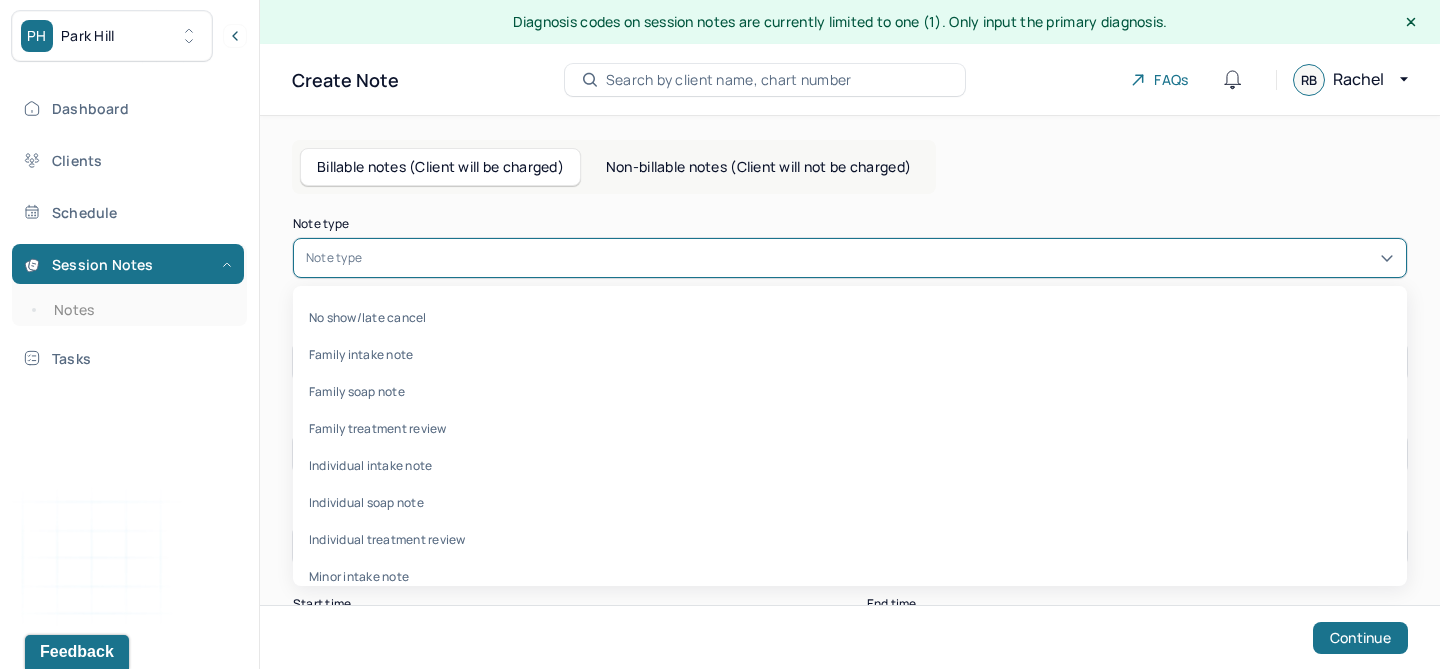 click at bounding box center [880, 258] 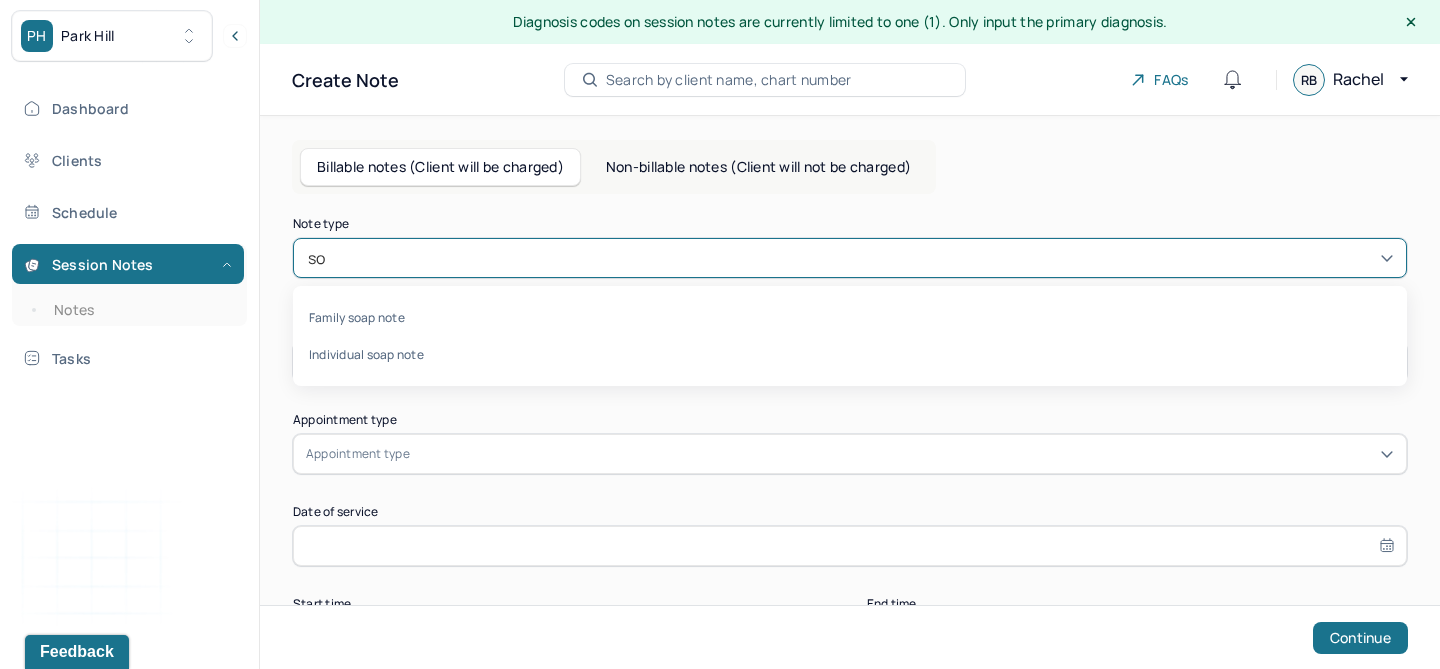 type on "soa" 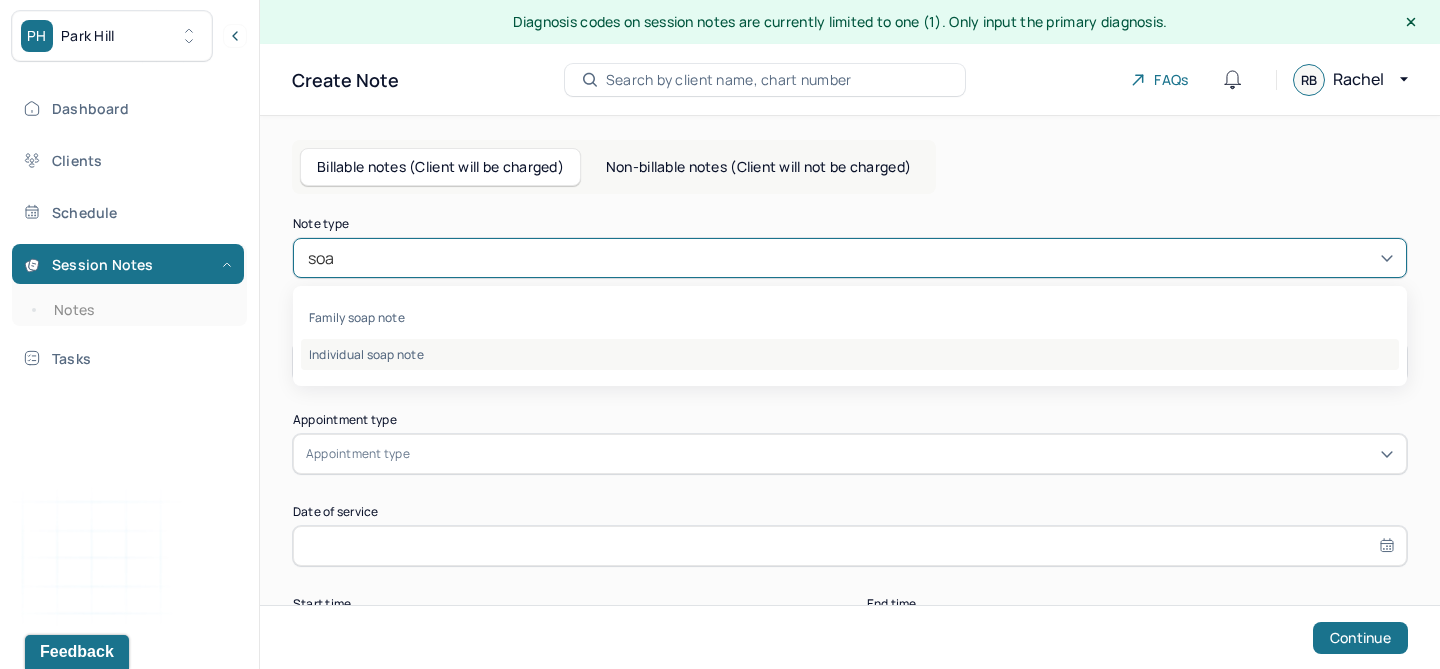 click on "Individual soap note" at bounding box center [850, 354] 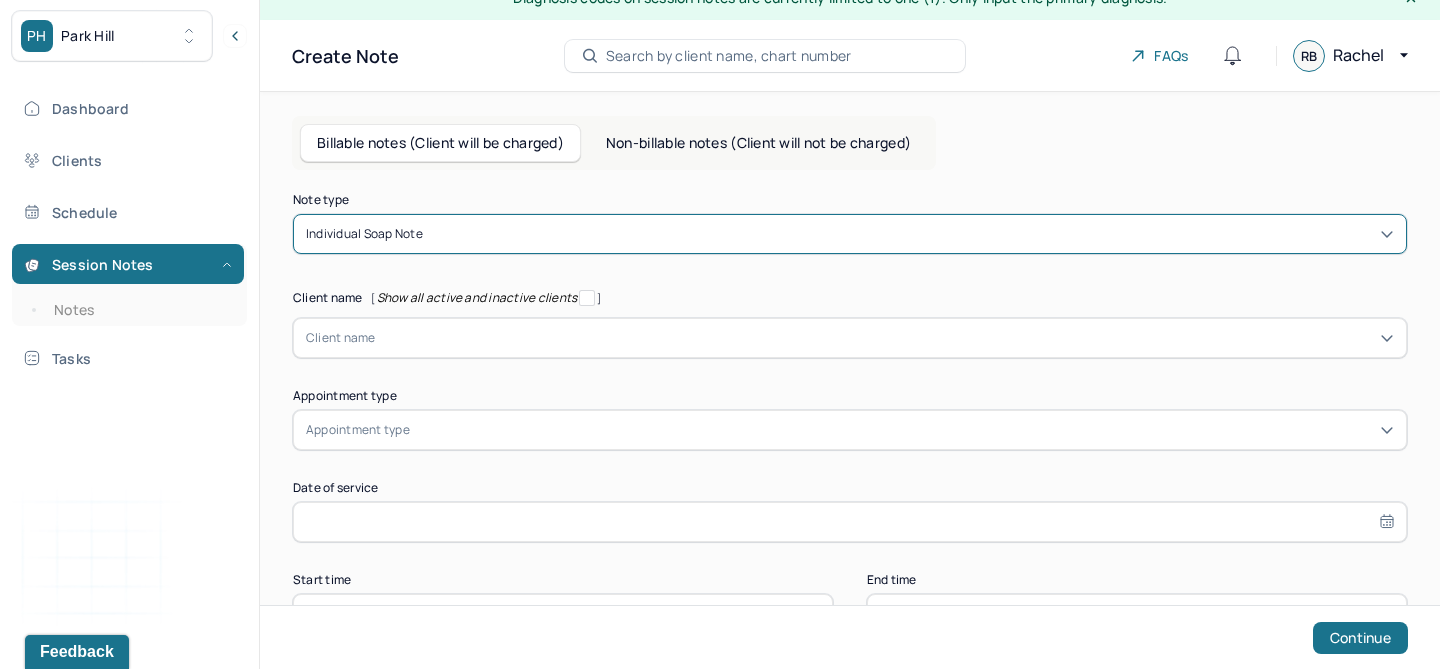 click on "Client name" at bounding box center [850, 338] 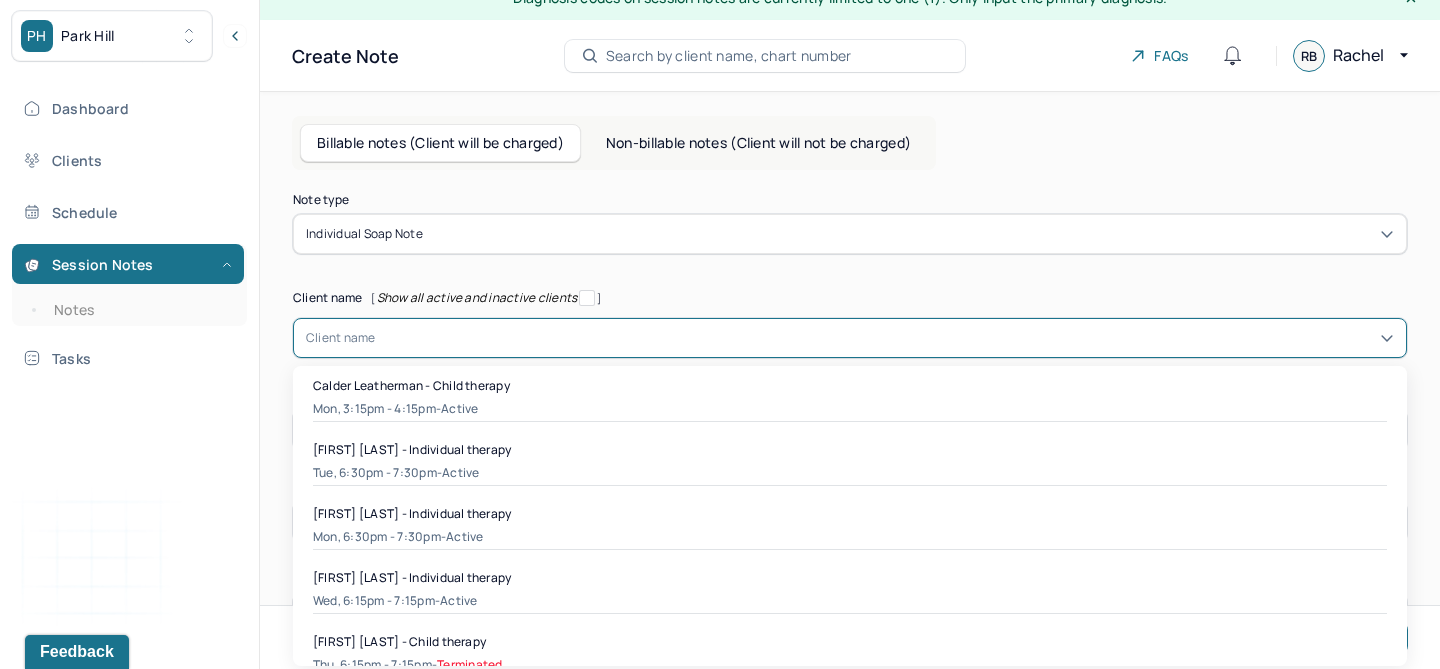 scroll, scrollTop: 30, scrollLeft: 0, axis: vertical 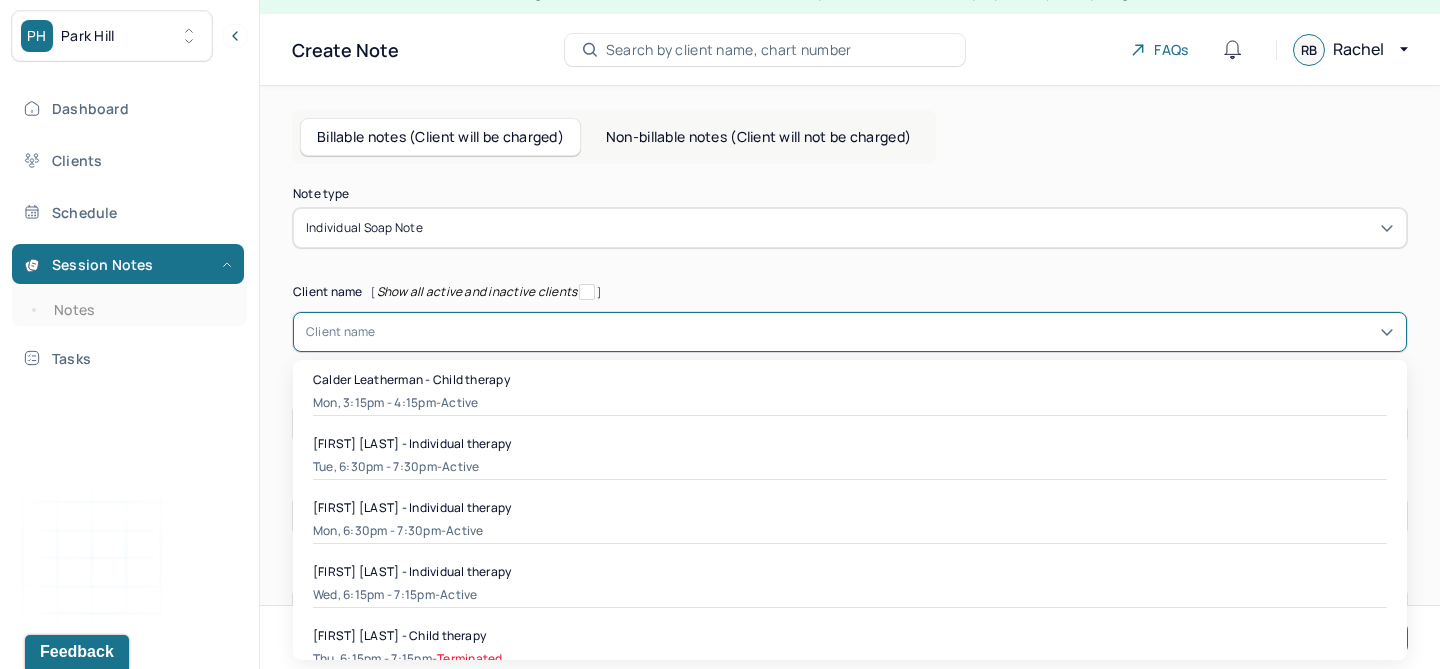 type on "n" 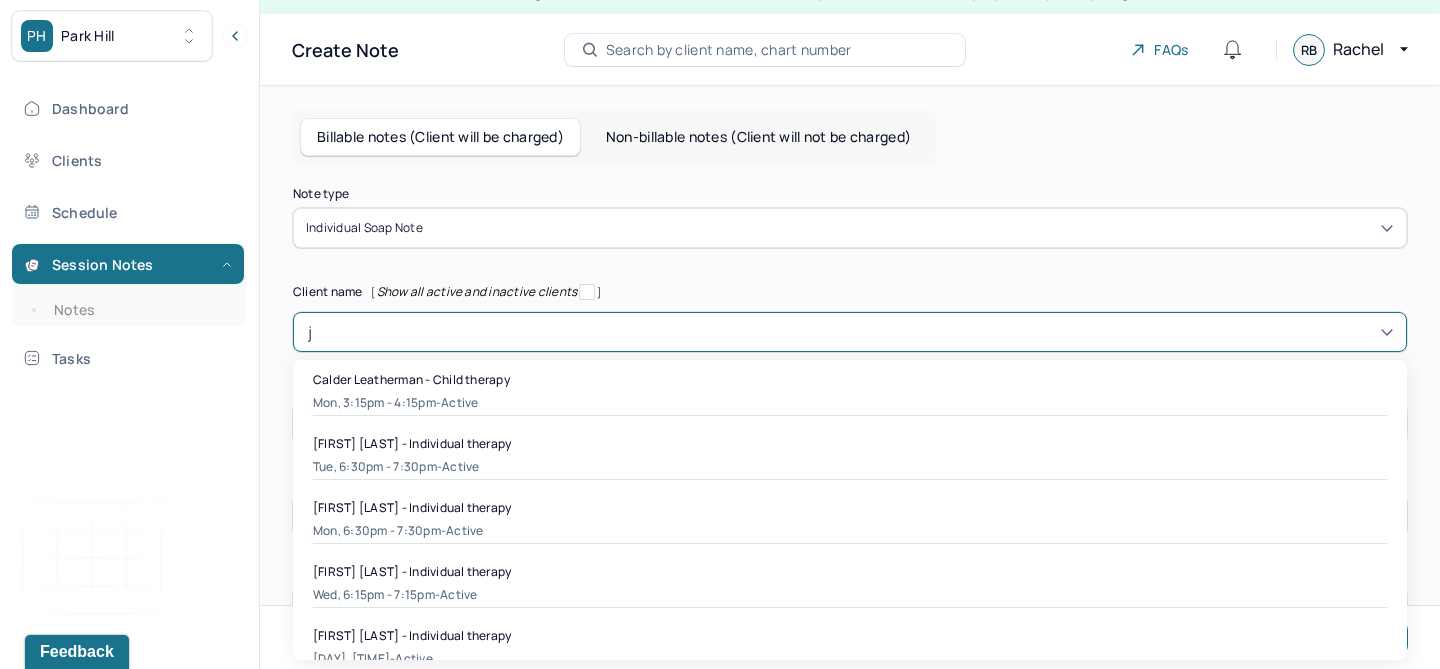 type on "ju" 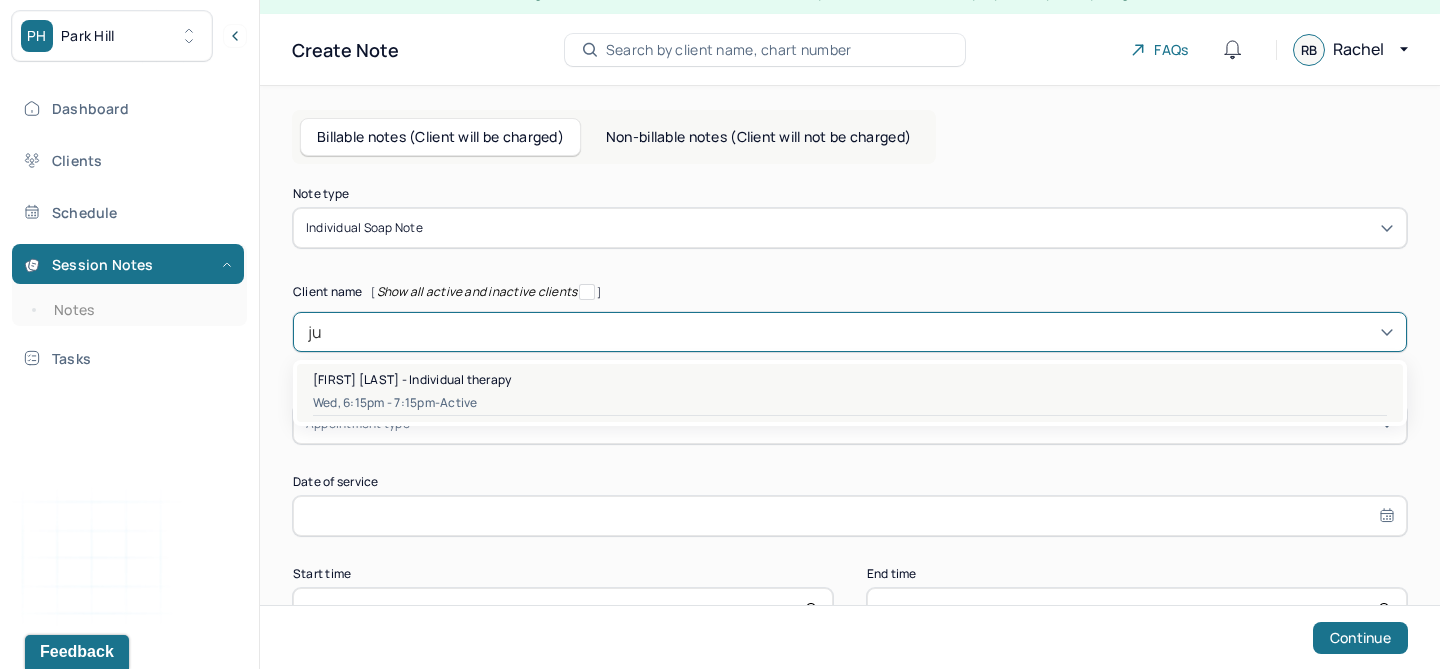 click on "active" at bounding box center (458, 403) 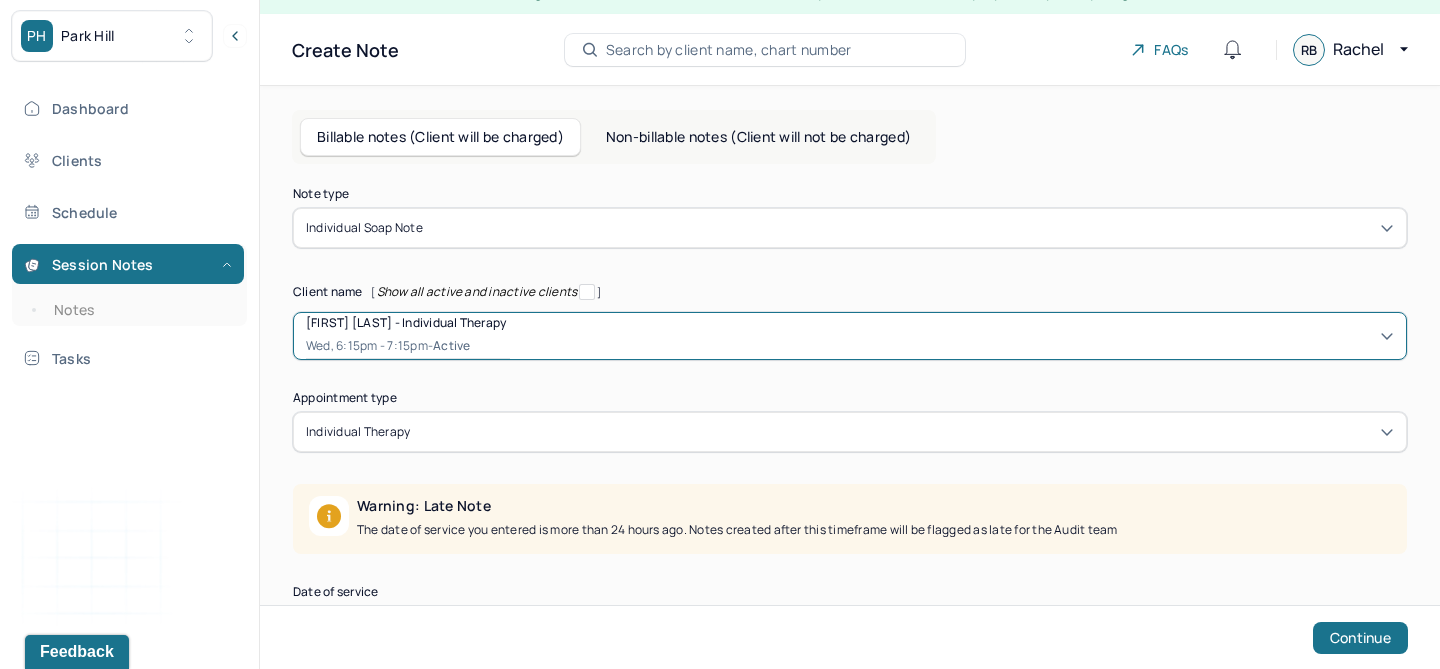 scroll, scrollTop: 204, scrollLeft: 0, axis: vertical 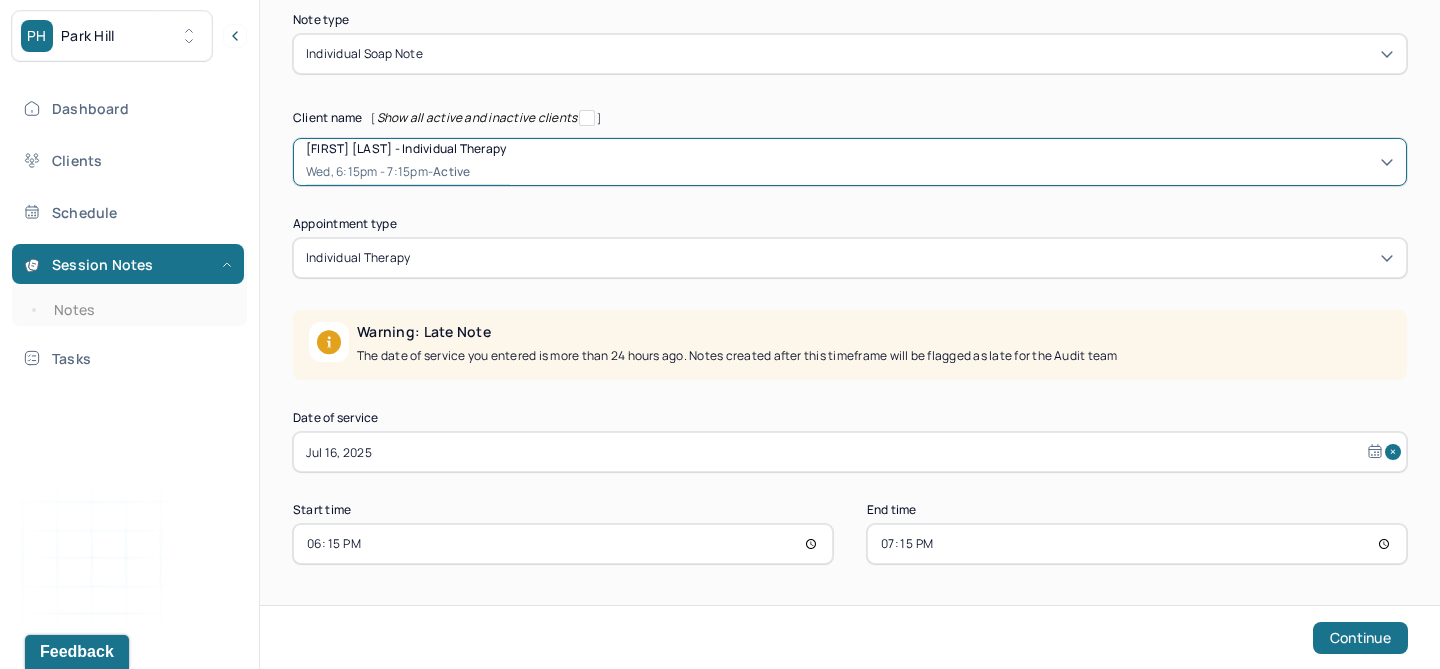 click on "Jul 16, 2025" at bounding box center (850, 452) 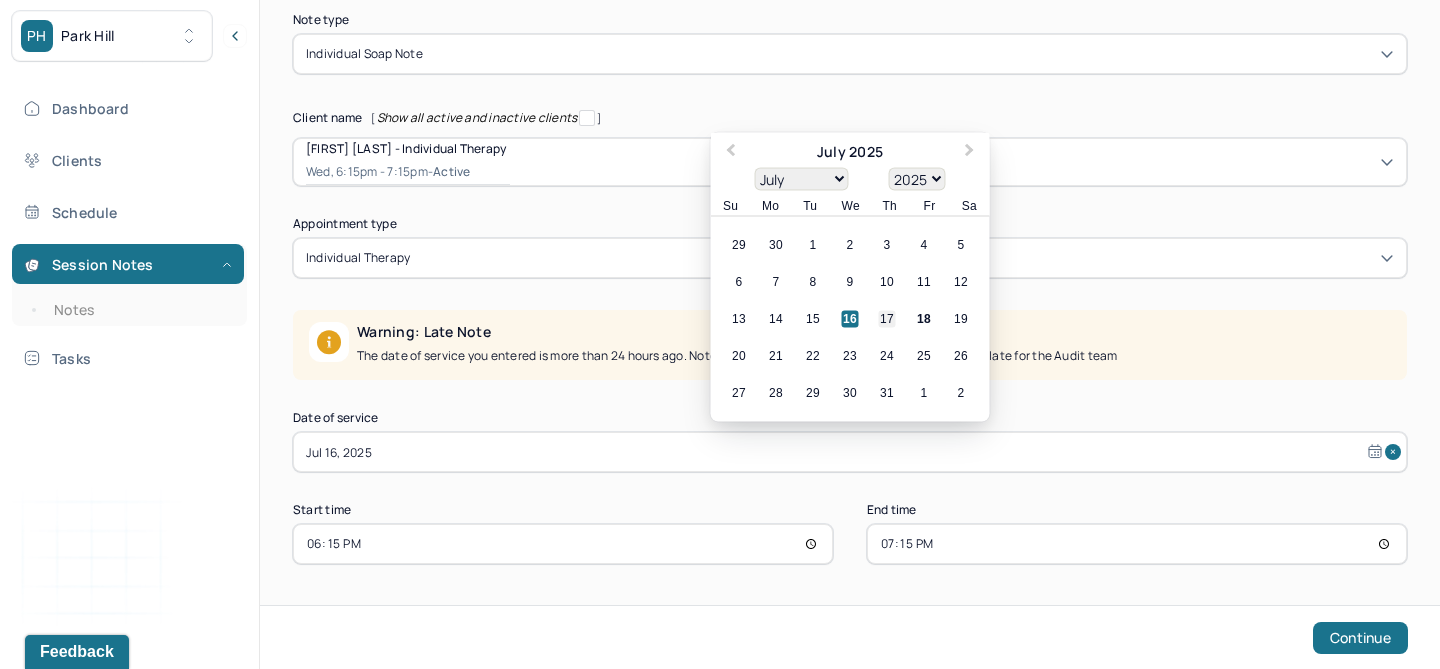 click on "17" at bounding box center [887, 319] 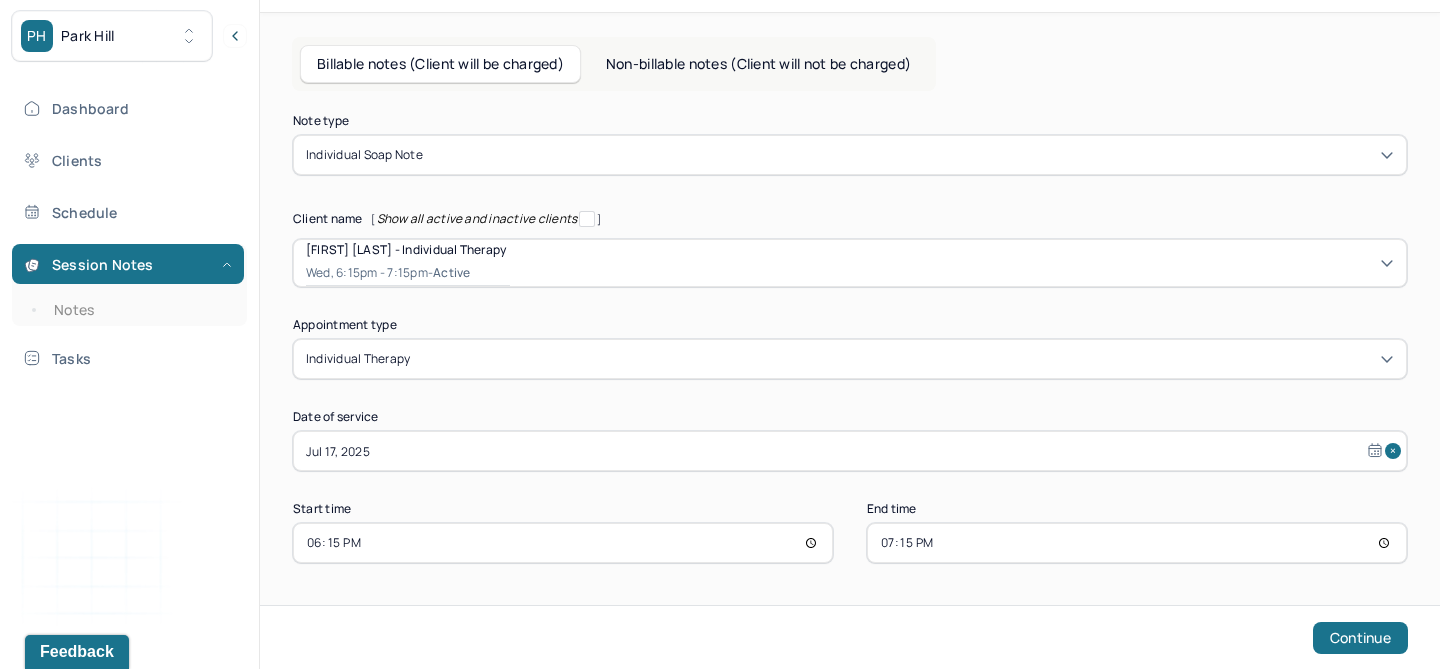 scroll, scrollTop: 102, scrollLeft: 0, axis: vertical 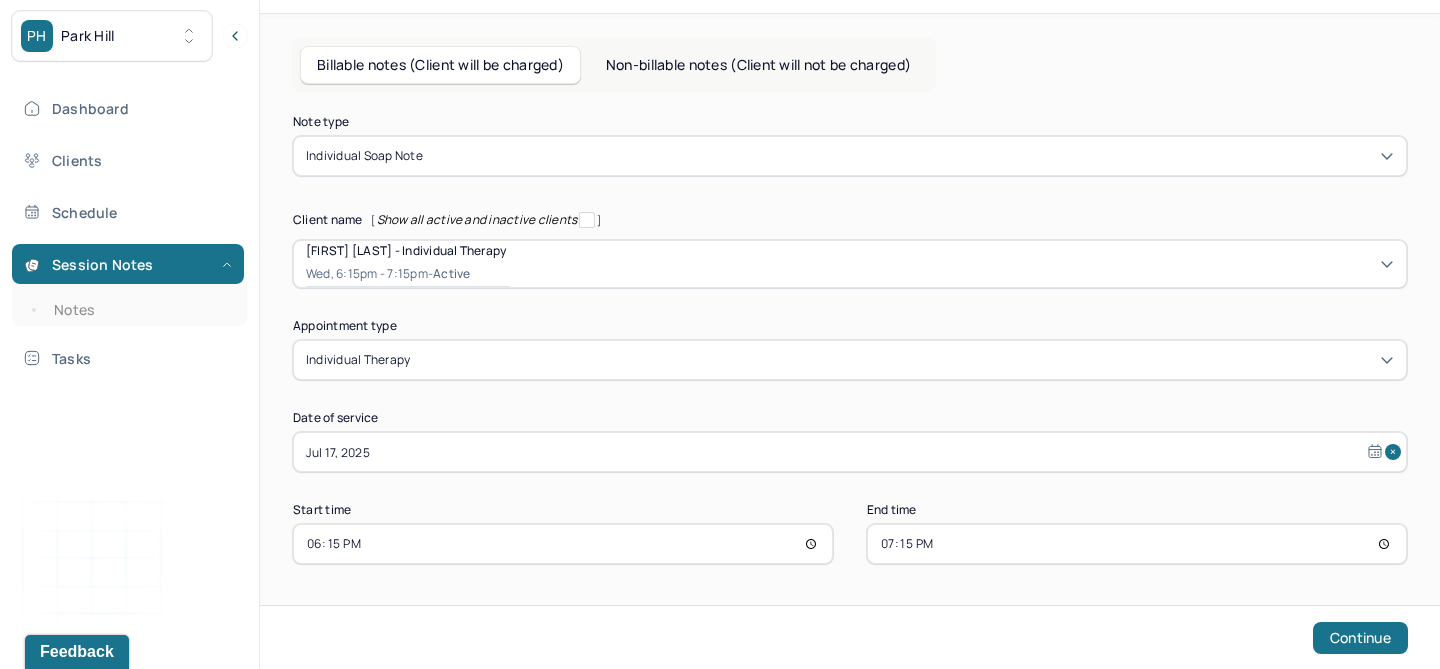 click on "18:15" at bounding box center [563, 544] 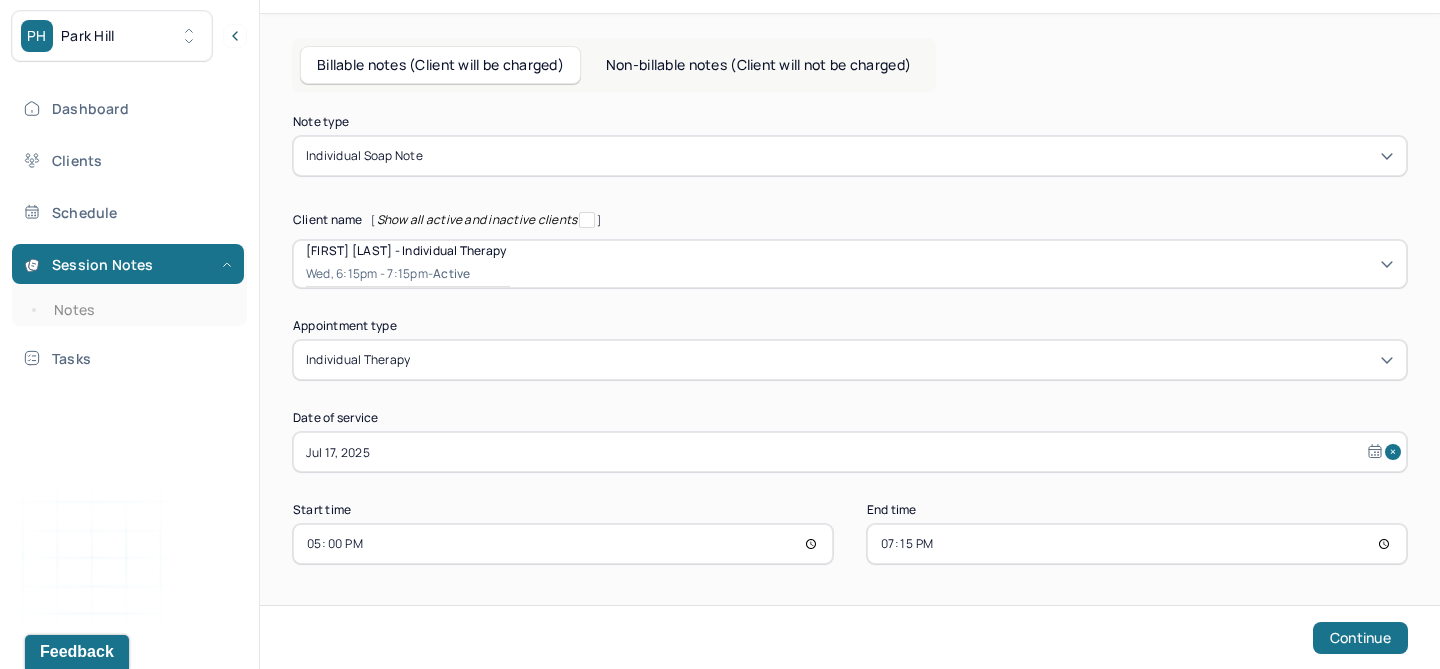click on "19:15" at bounding box center [1137, 544] 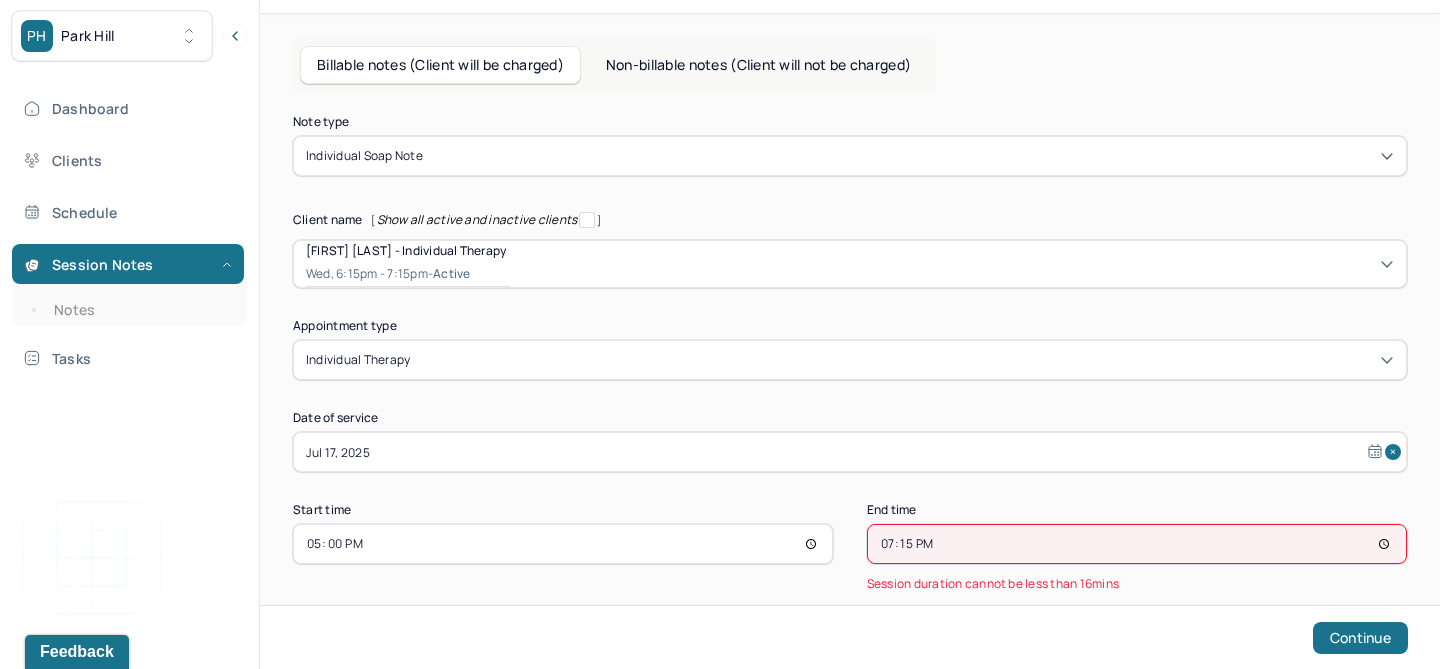 click on "17:15" at bounding box center (1137, 544) 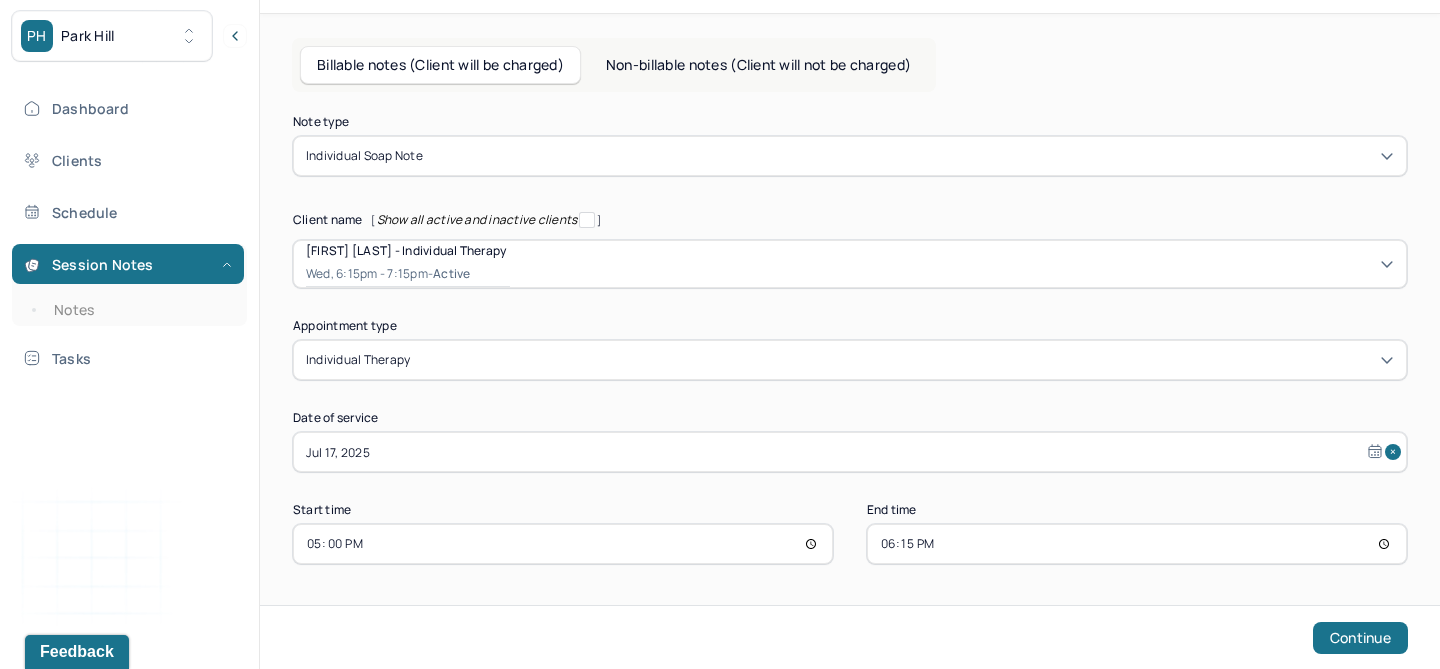 type on "18:00" 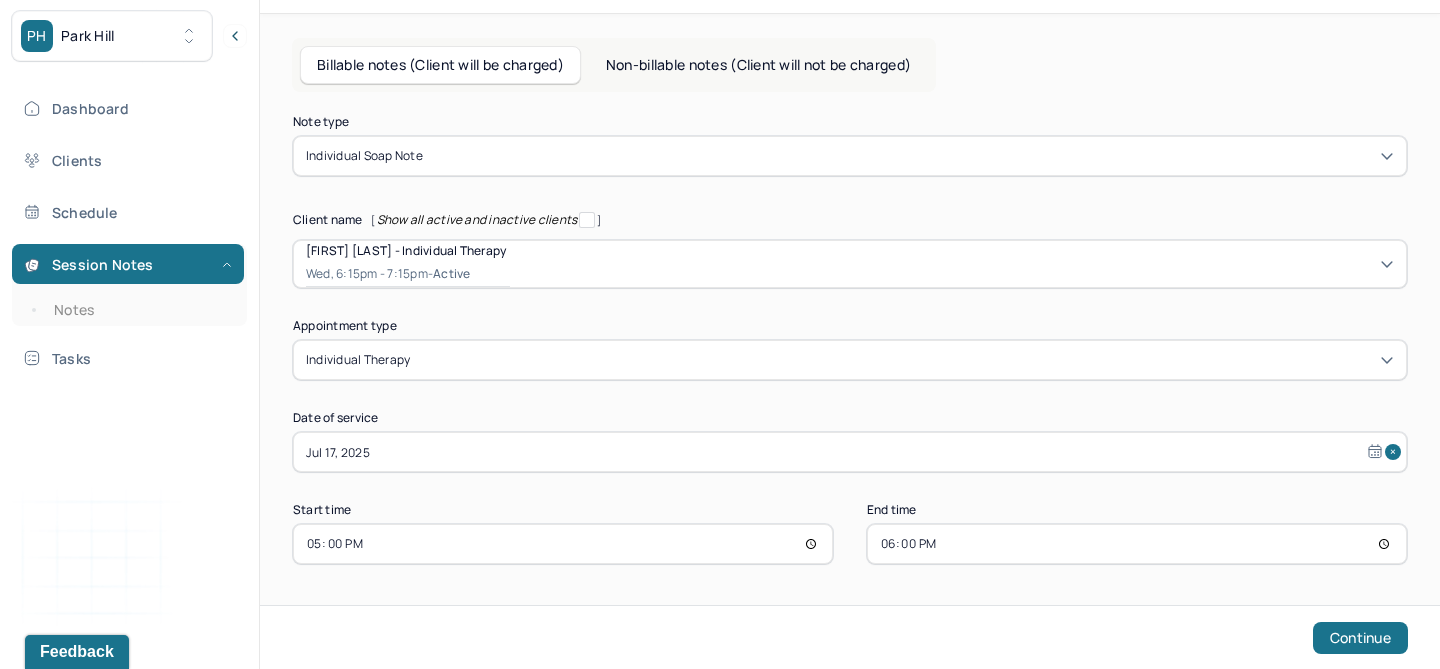click on "18:00" at bounding box center [1137, 544] 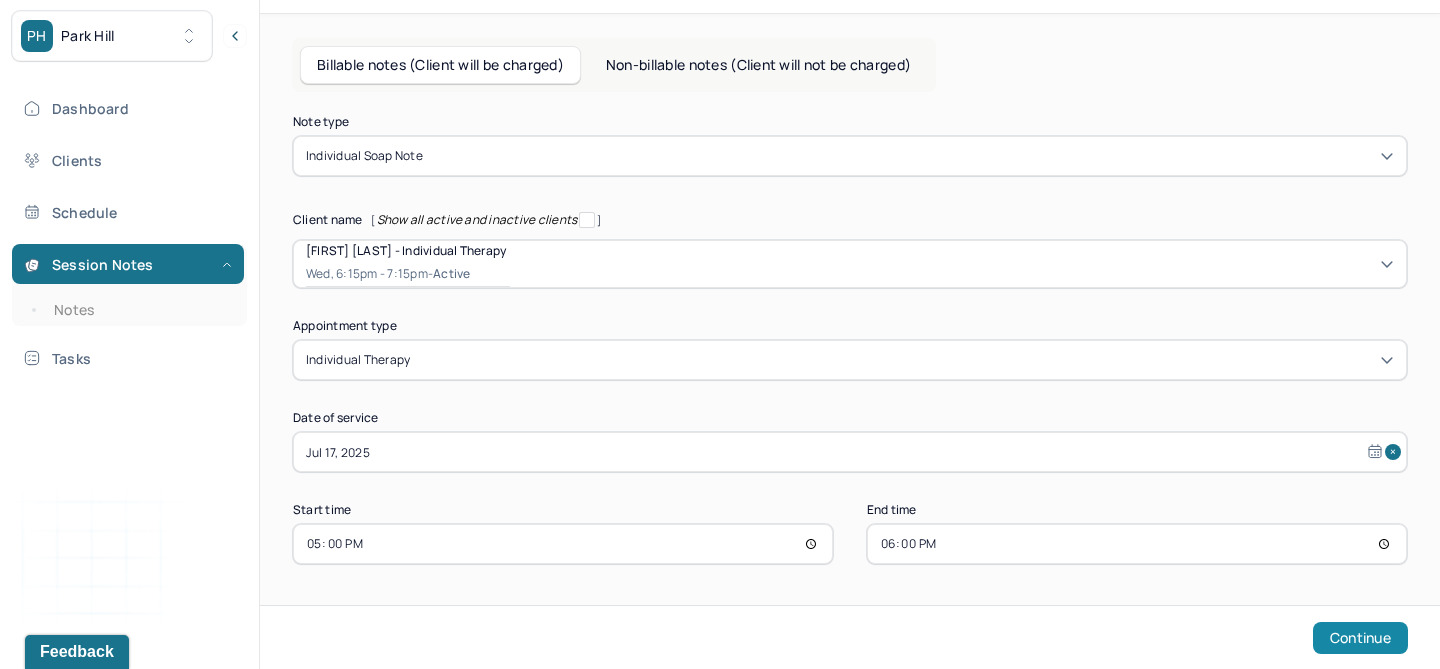 click on "Continue" at bounding box center [1360, 638] 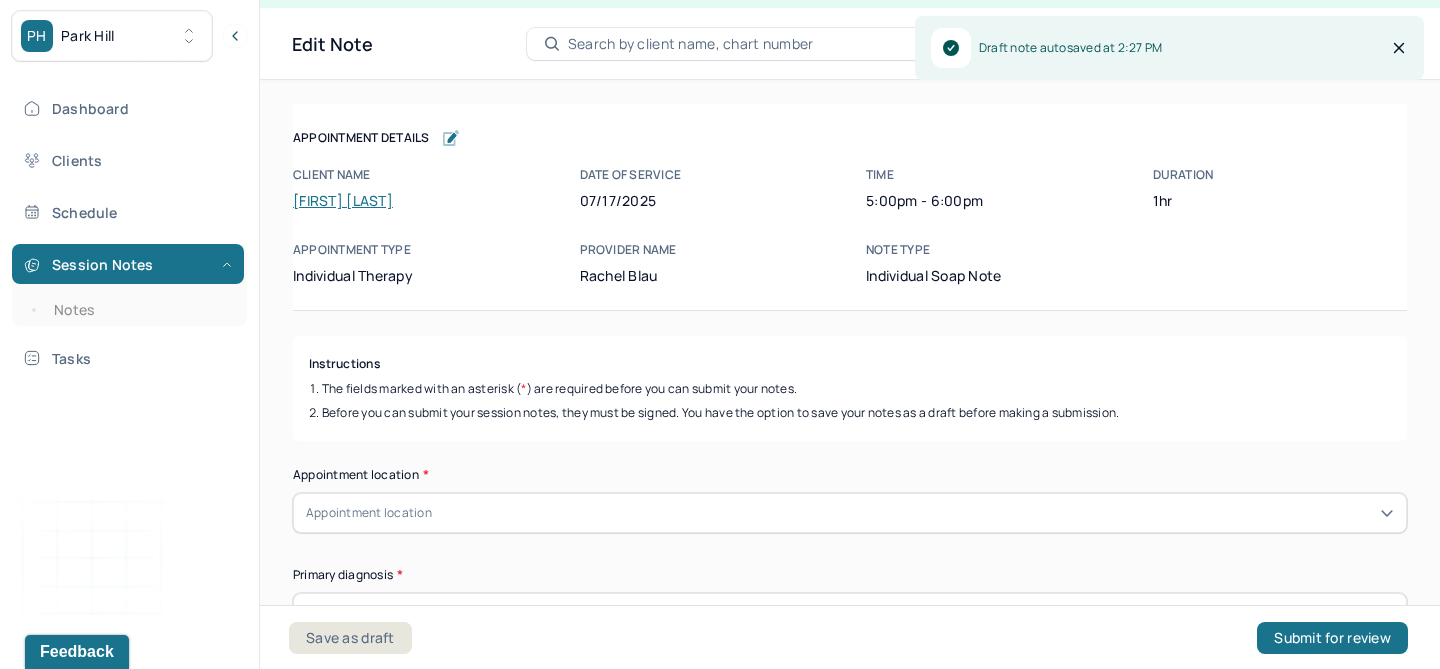 scroll, scrollTop: 36, scrollLeft: 0, axis: vertical 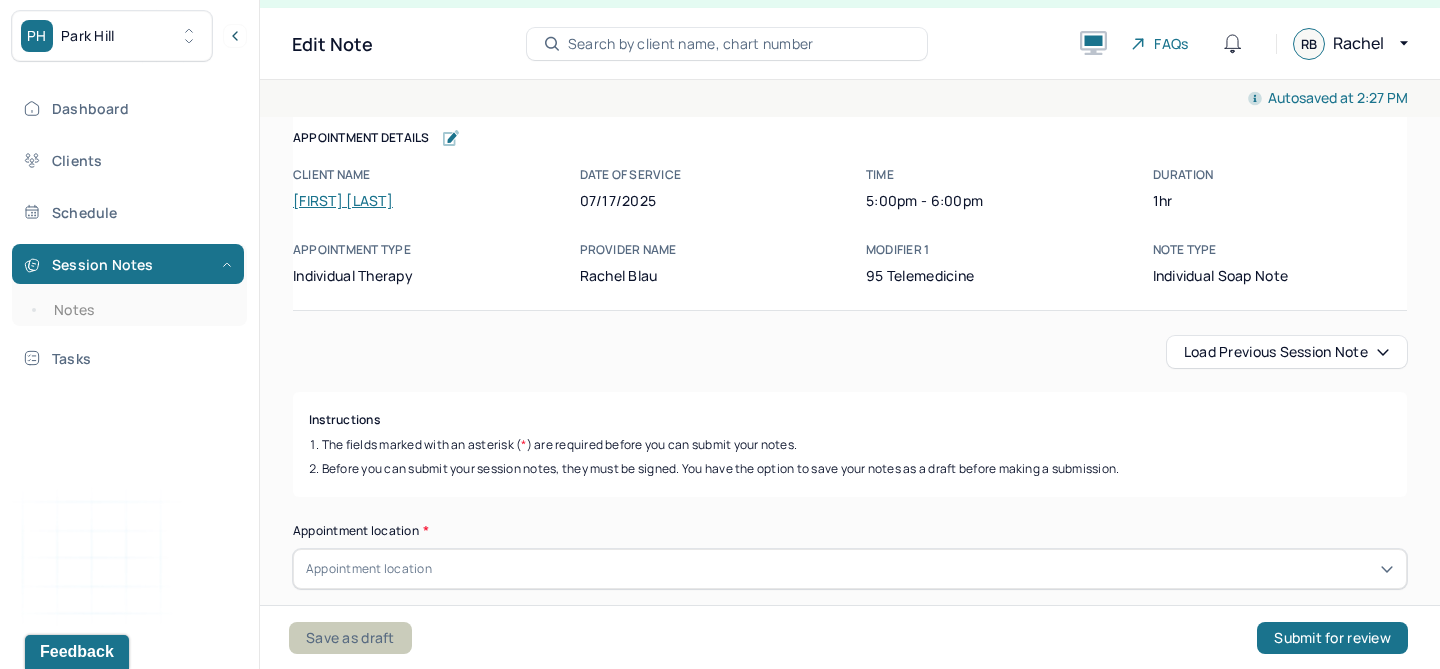click on "Save as draft" at bounding box center [350, 638] 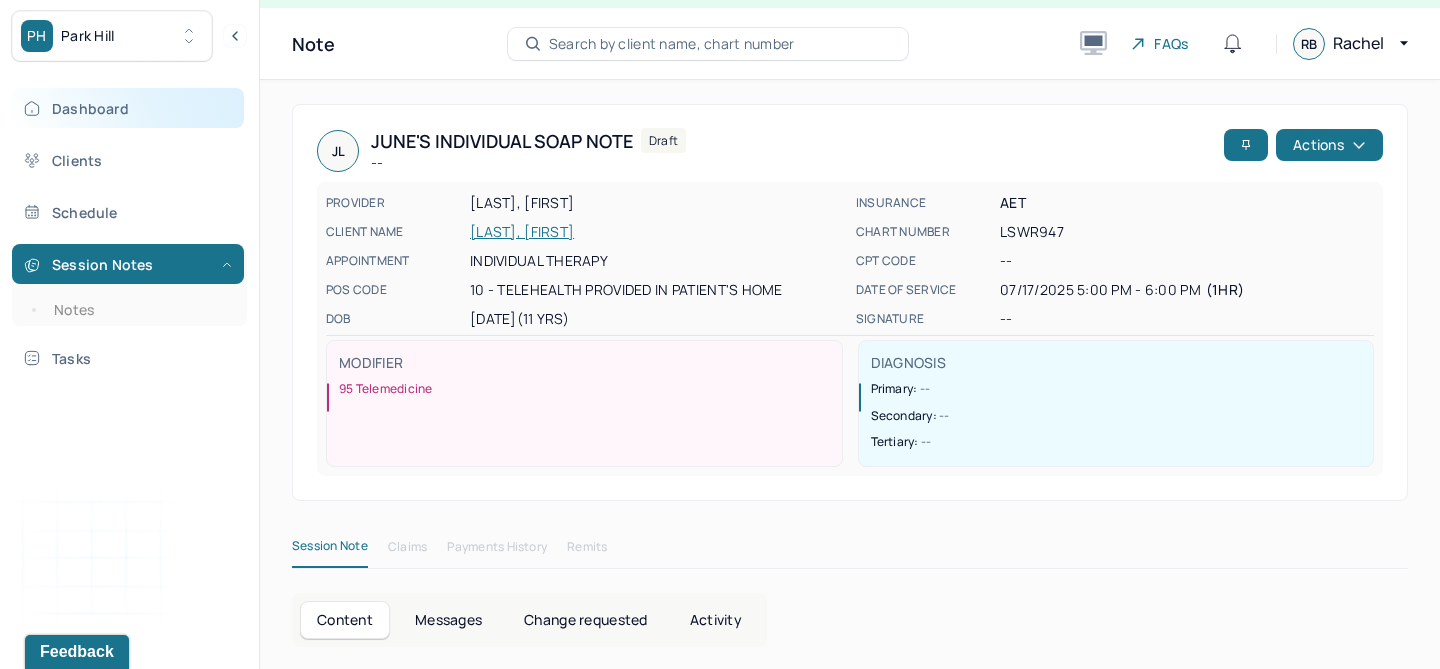 click on "Dashboard" at bounding box center (128, 108) 